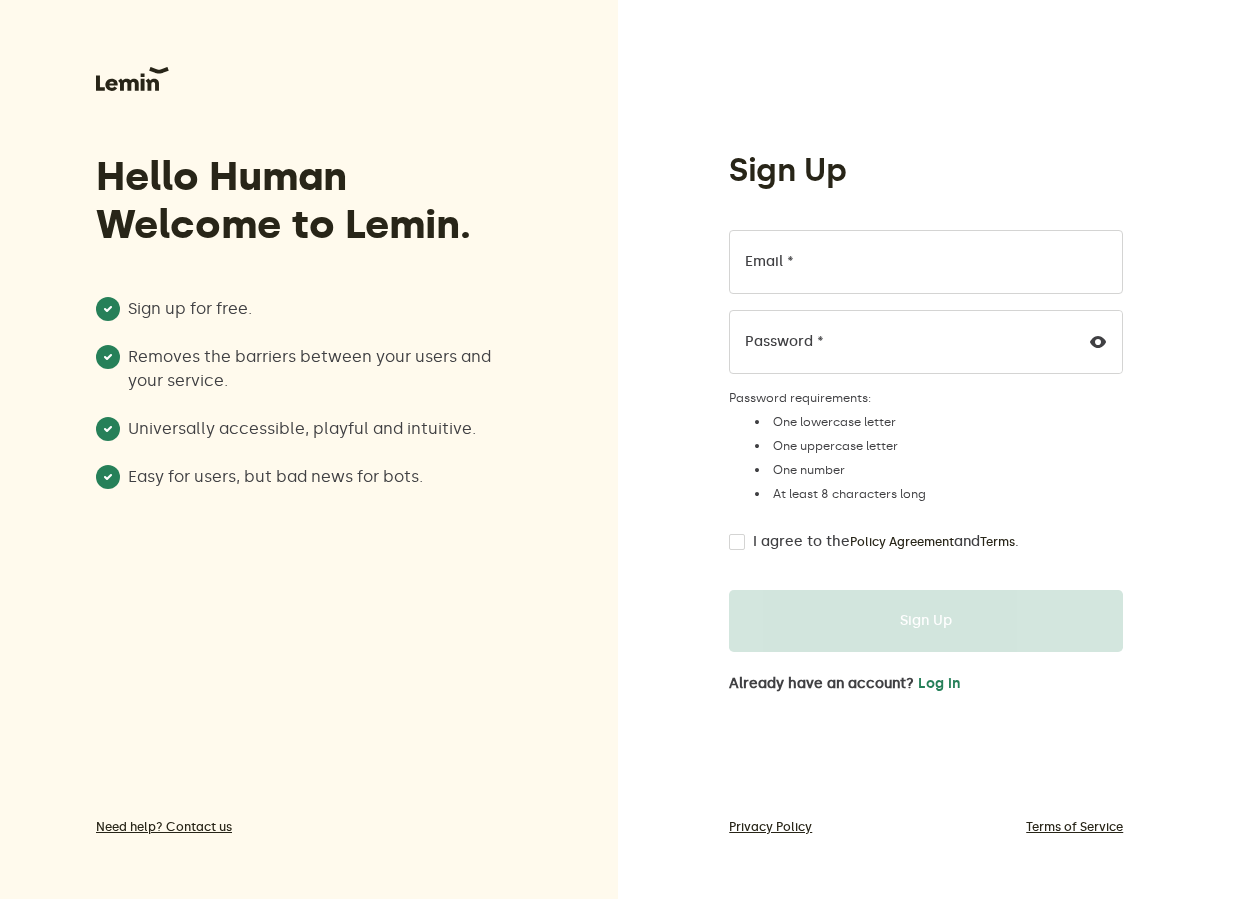 scroll, scrollTop: 0, scrollLeft: 0, axis: both 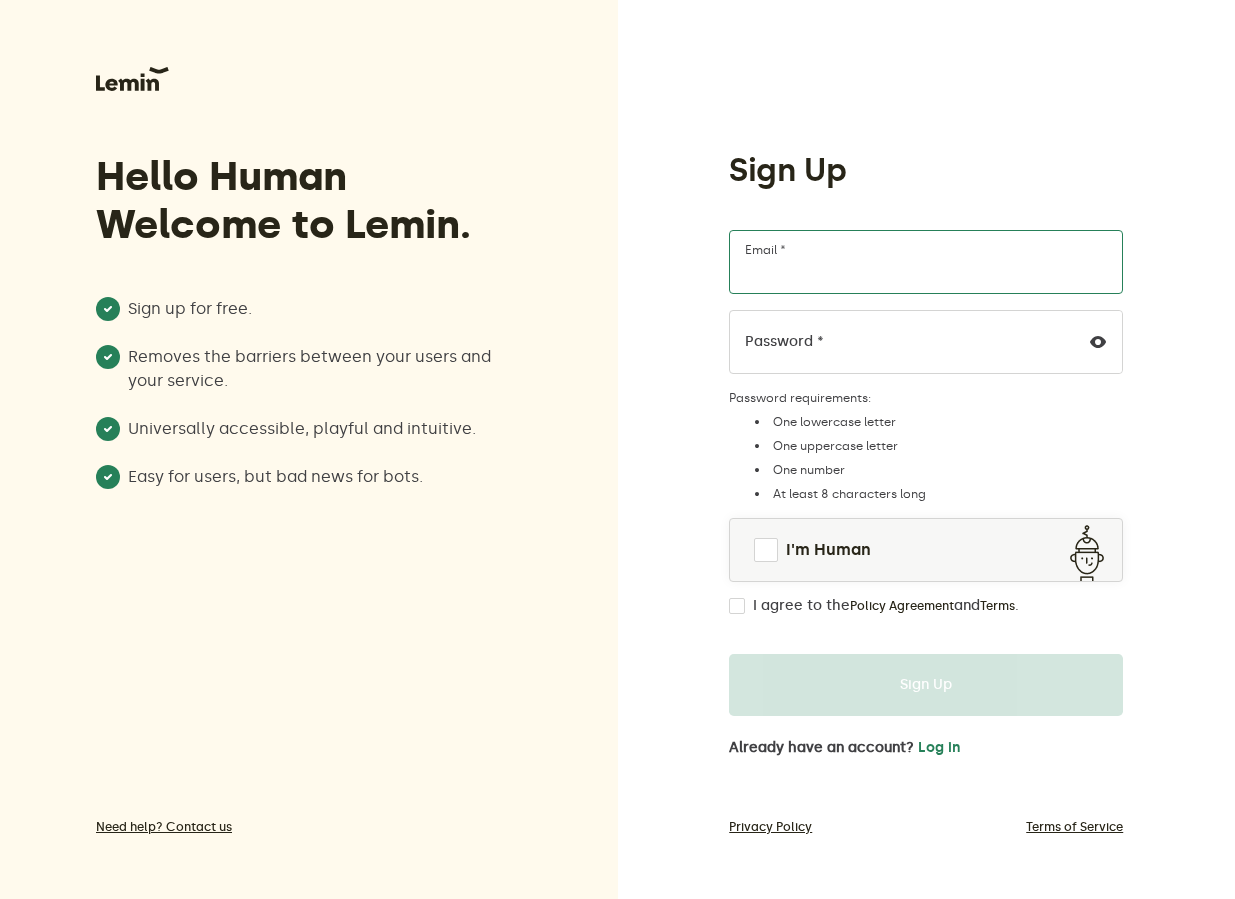click on "Email *" at bounding box center [926, 262] 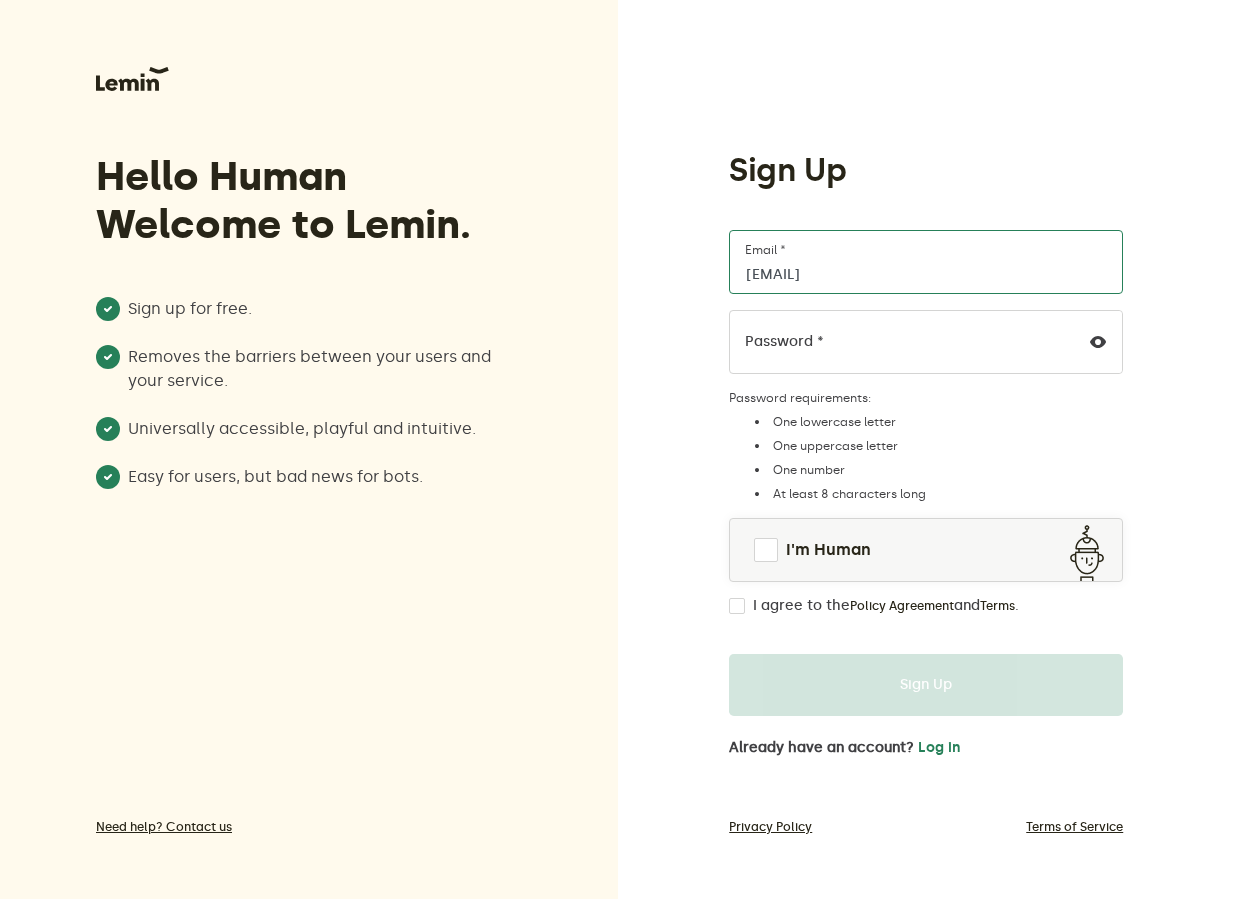 type on "[EMAIL]" 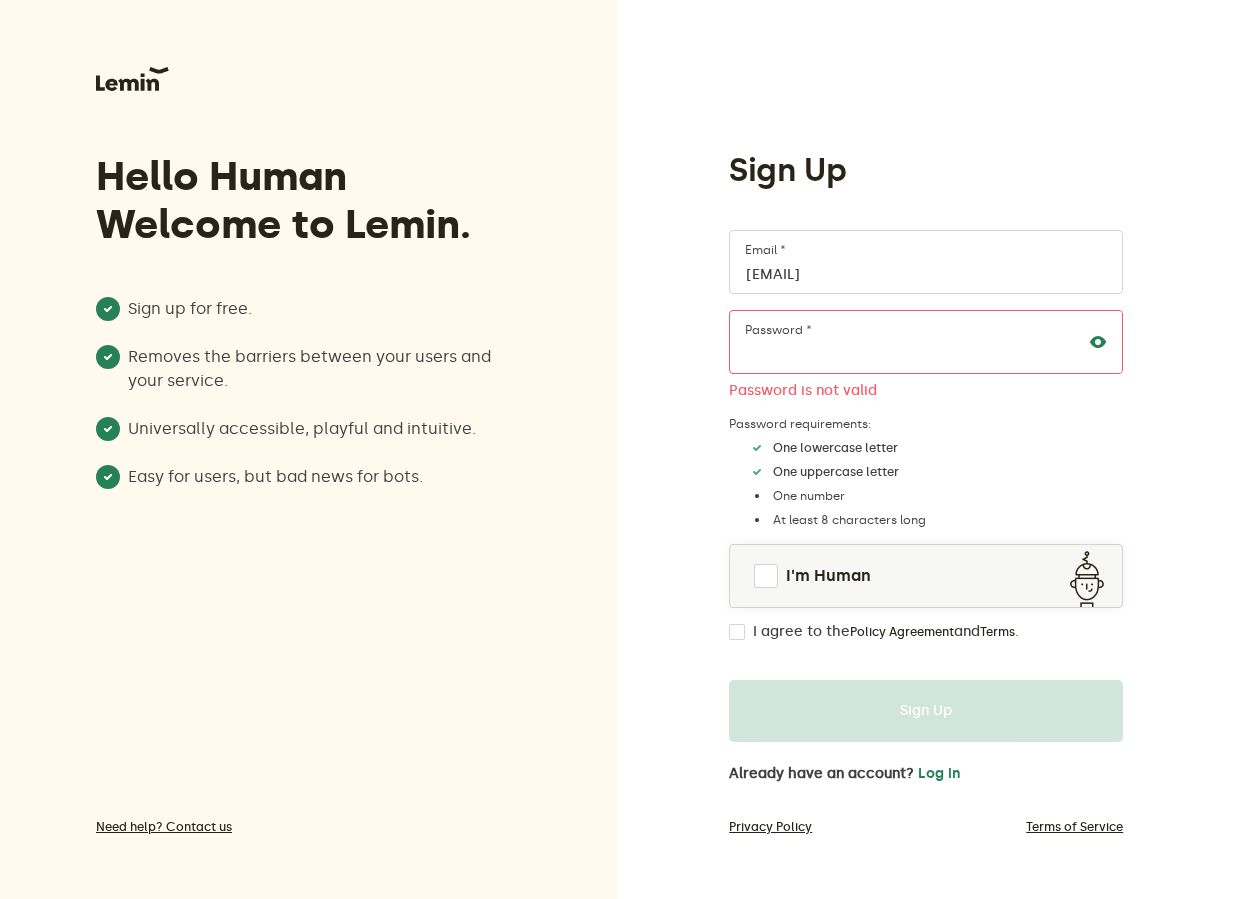 click at bounding box center (1098, 342) 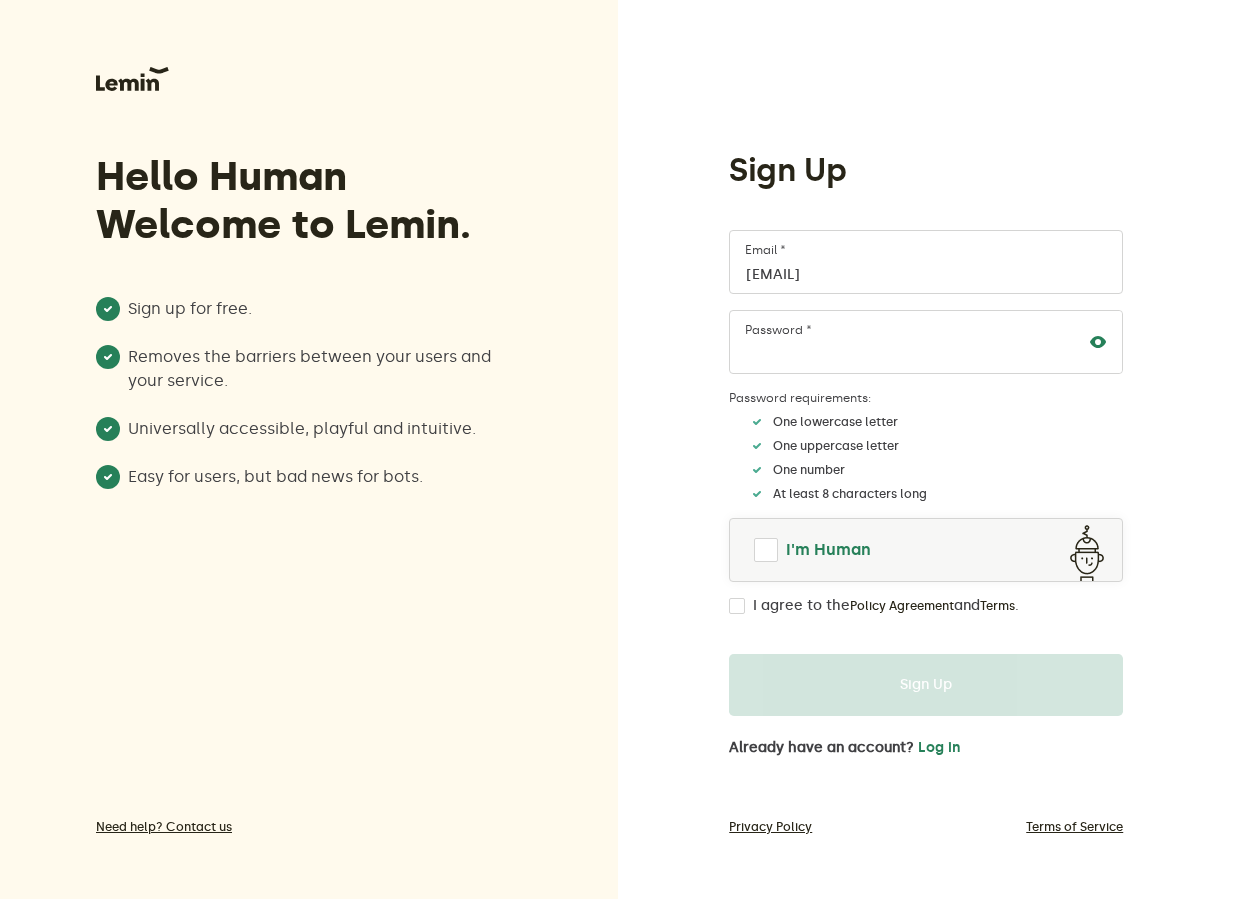 click at bounding box center [766, 550] 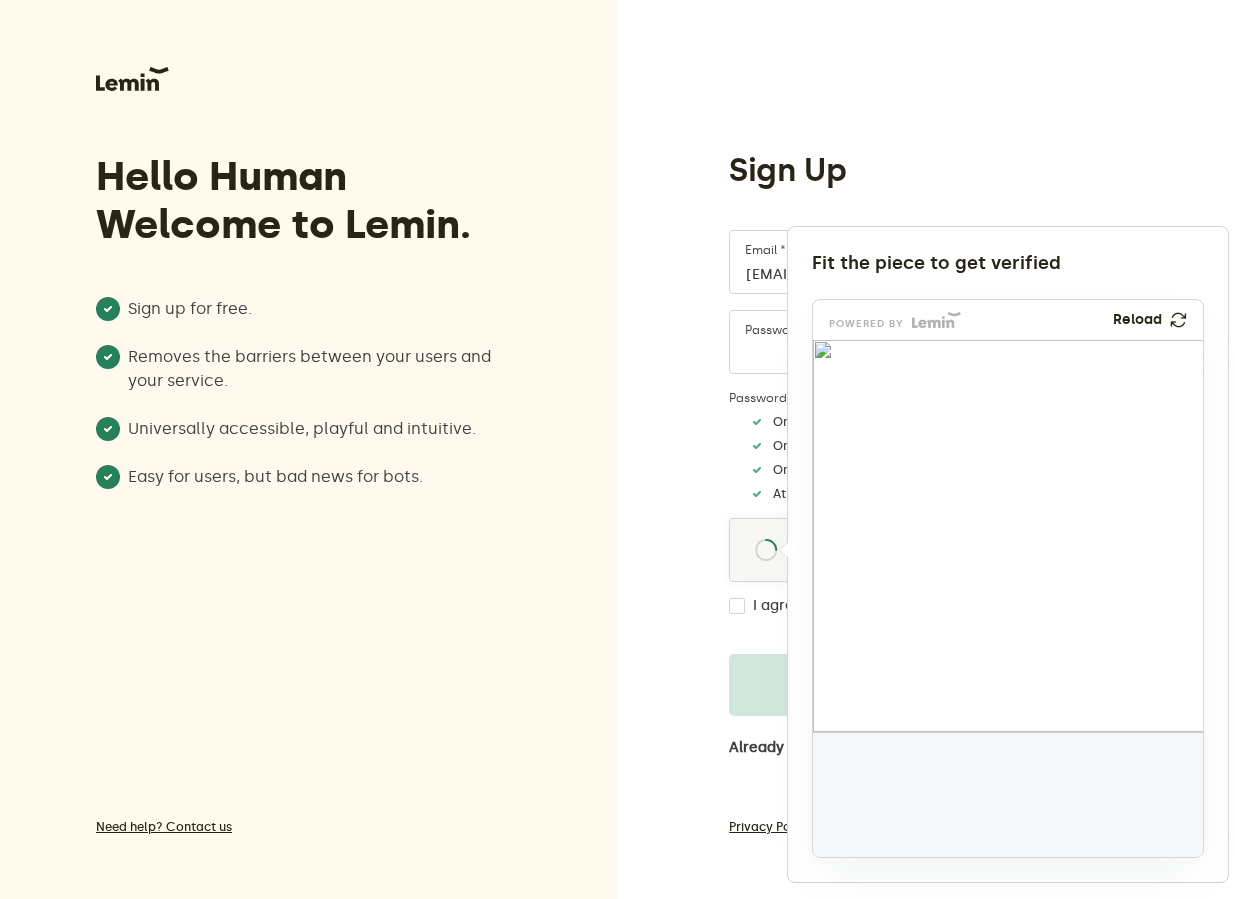 click at bounding box center [617, 449] 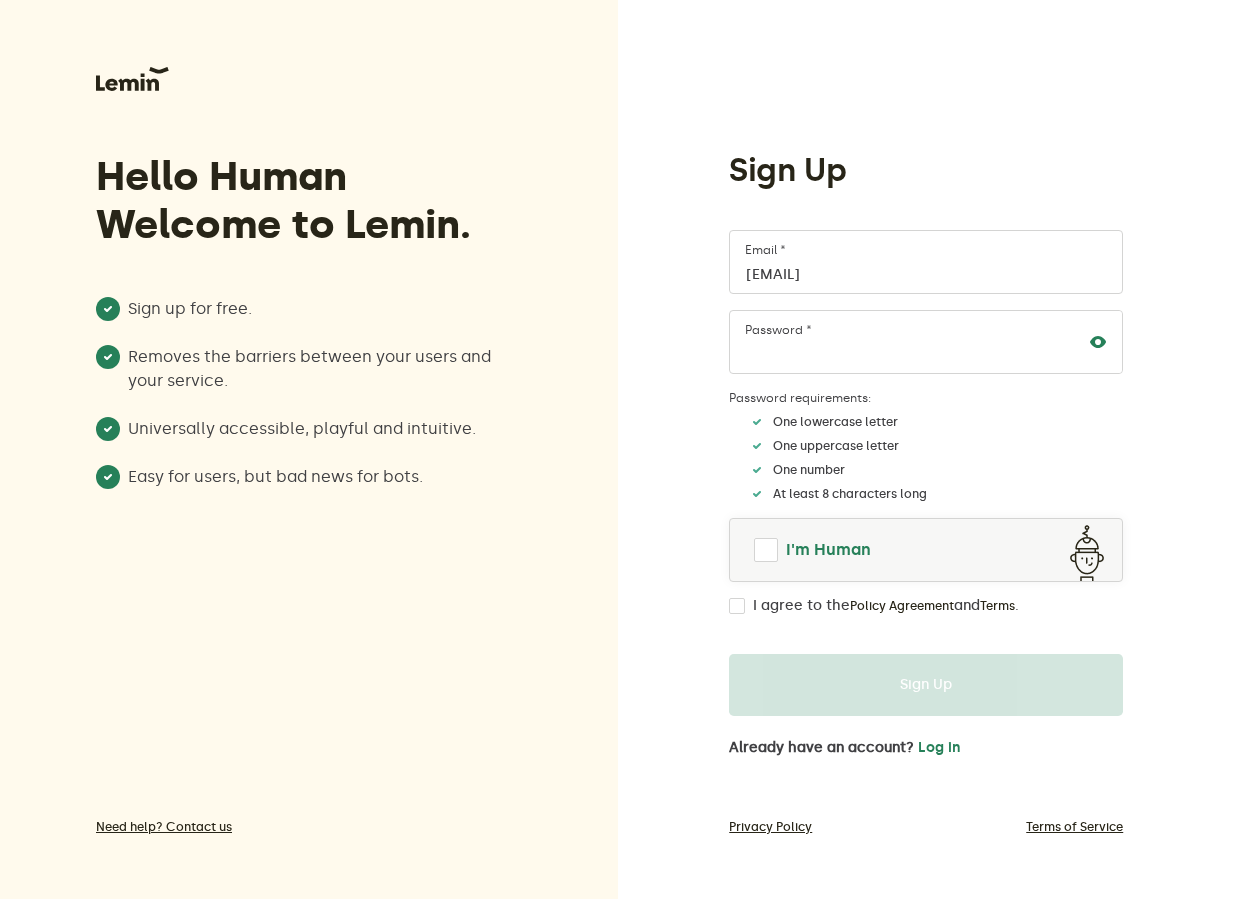 click on "I'm Human" at bounding box center (926, 550) 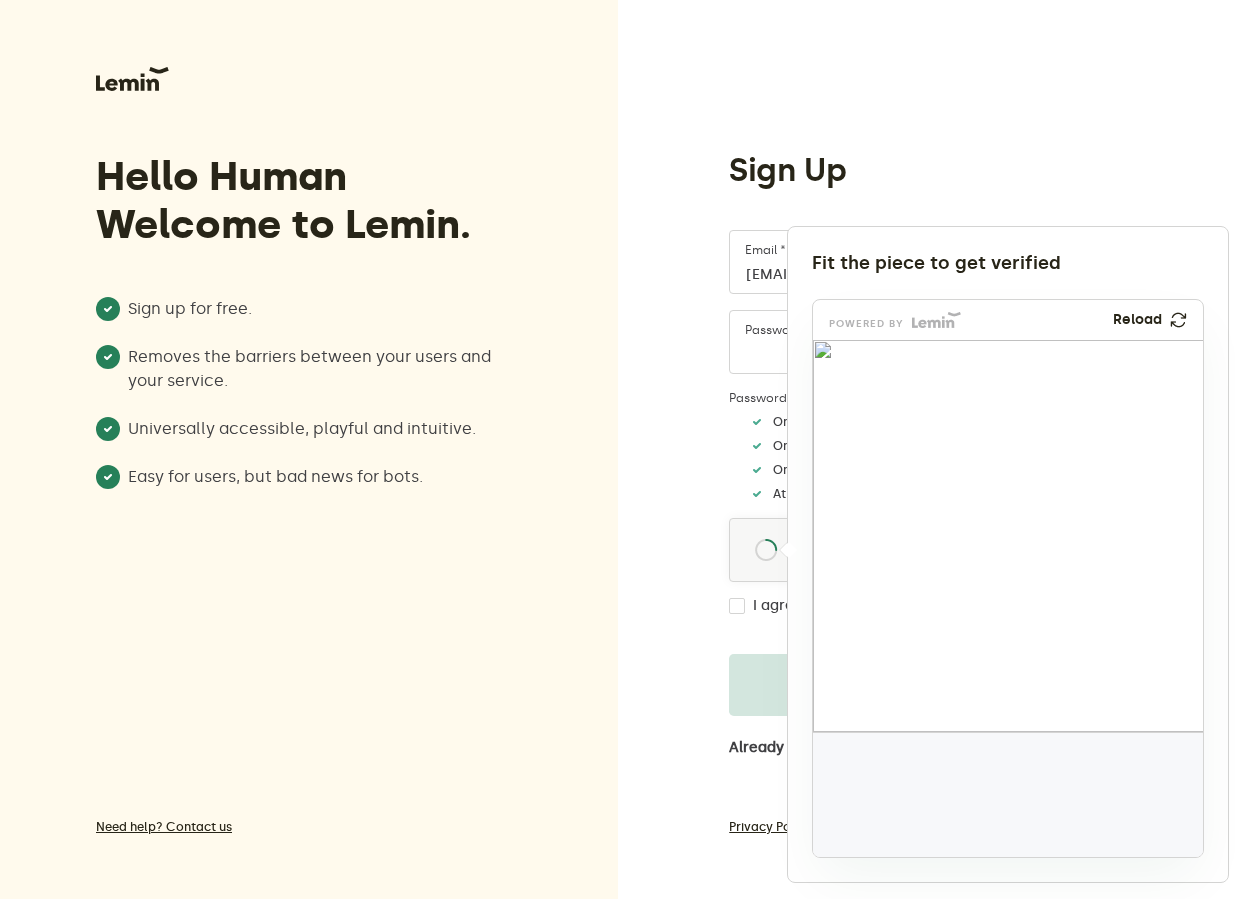 drag, startPoint x: 875, startPoint y: 801, endPoint x: 1094, endPoint y: 493, distance: 377.92194 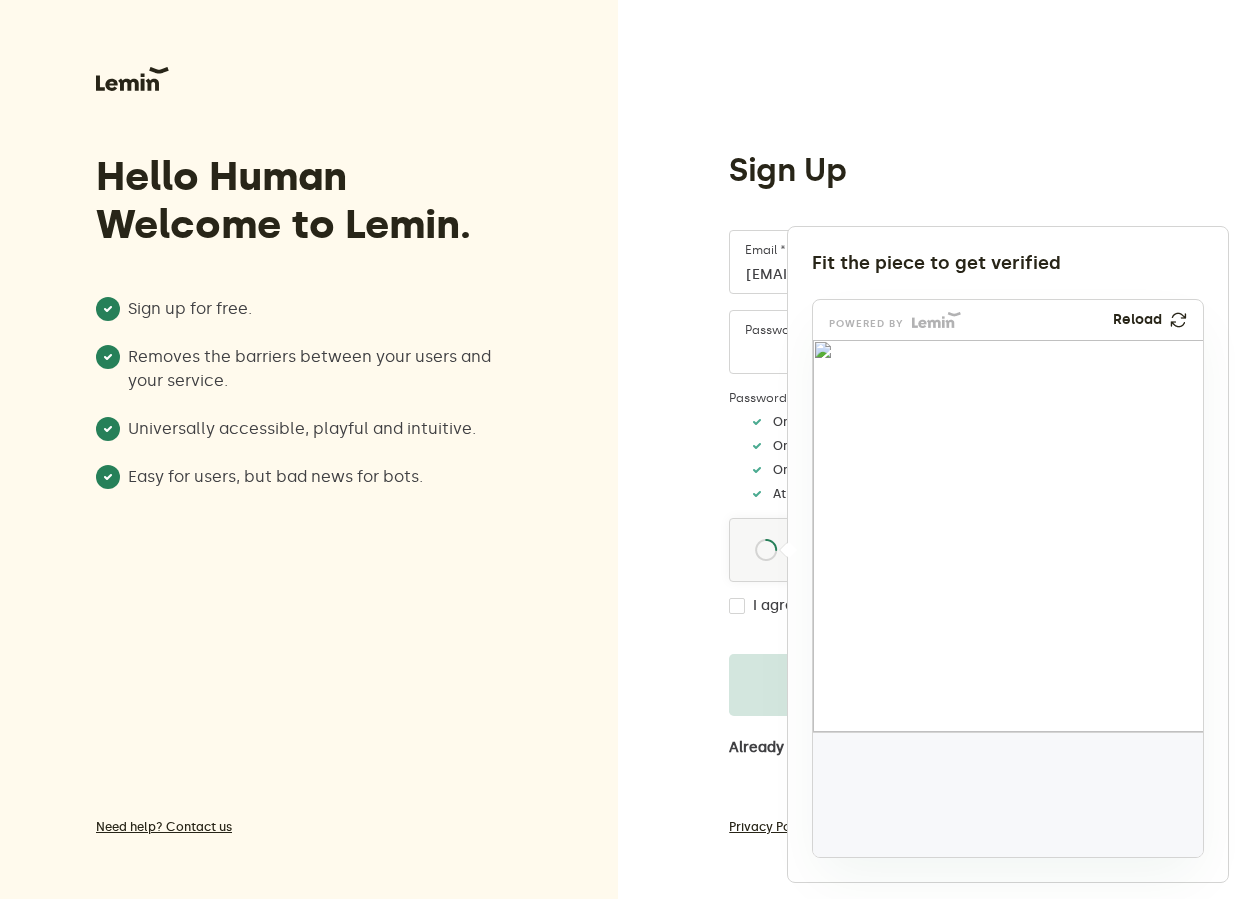 click at bounding box center [965, 619] 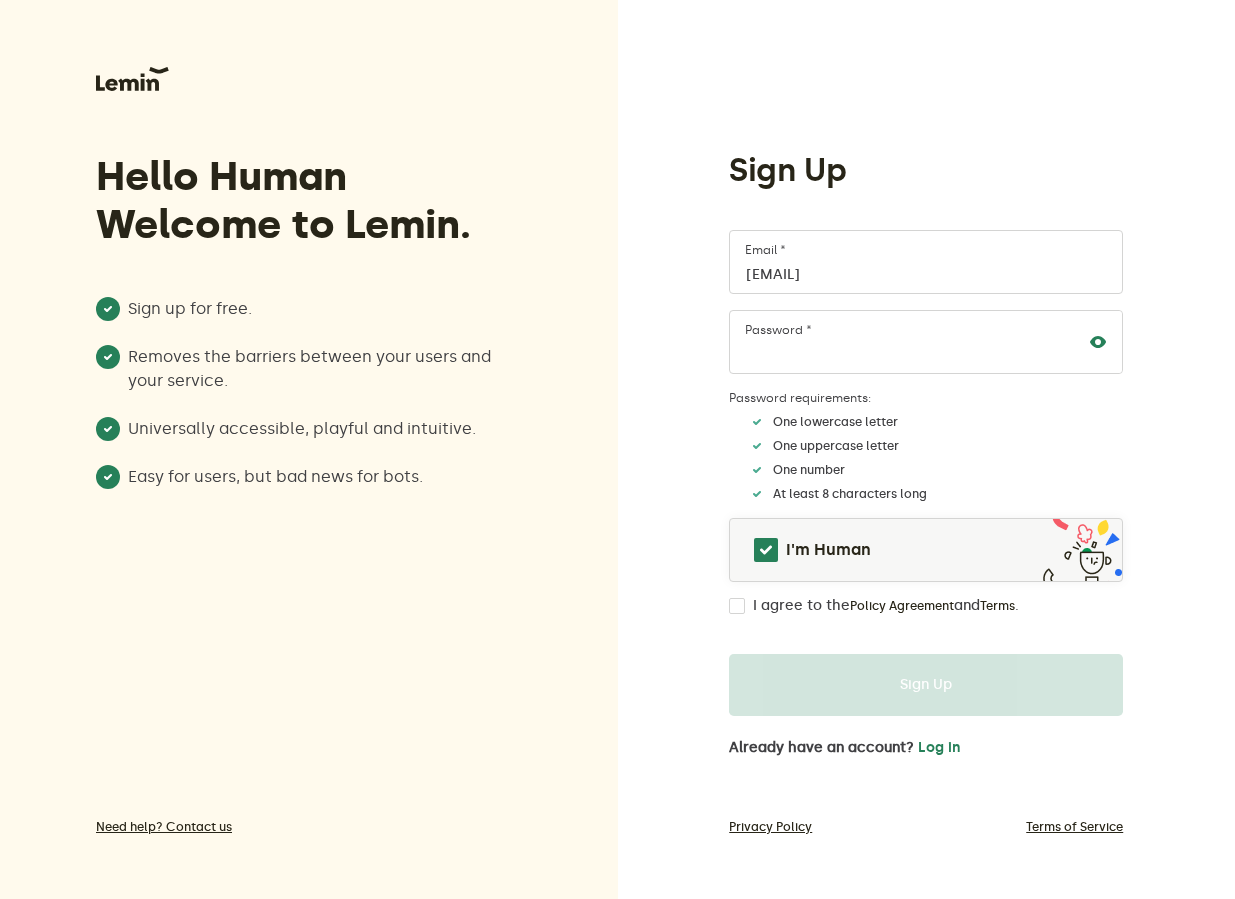click on "I agree to the   Policy Agreement  and  Terms ." at bounding box center [737, 606] 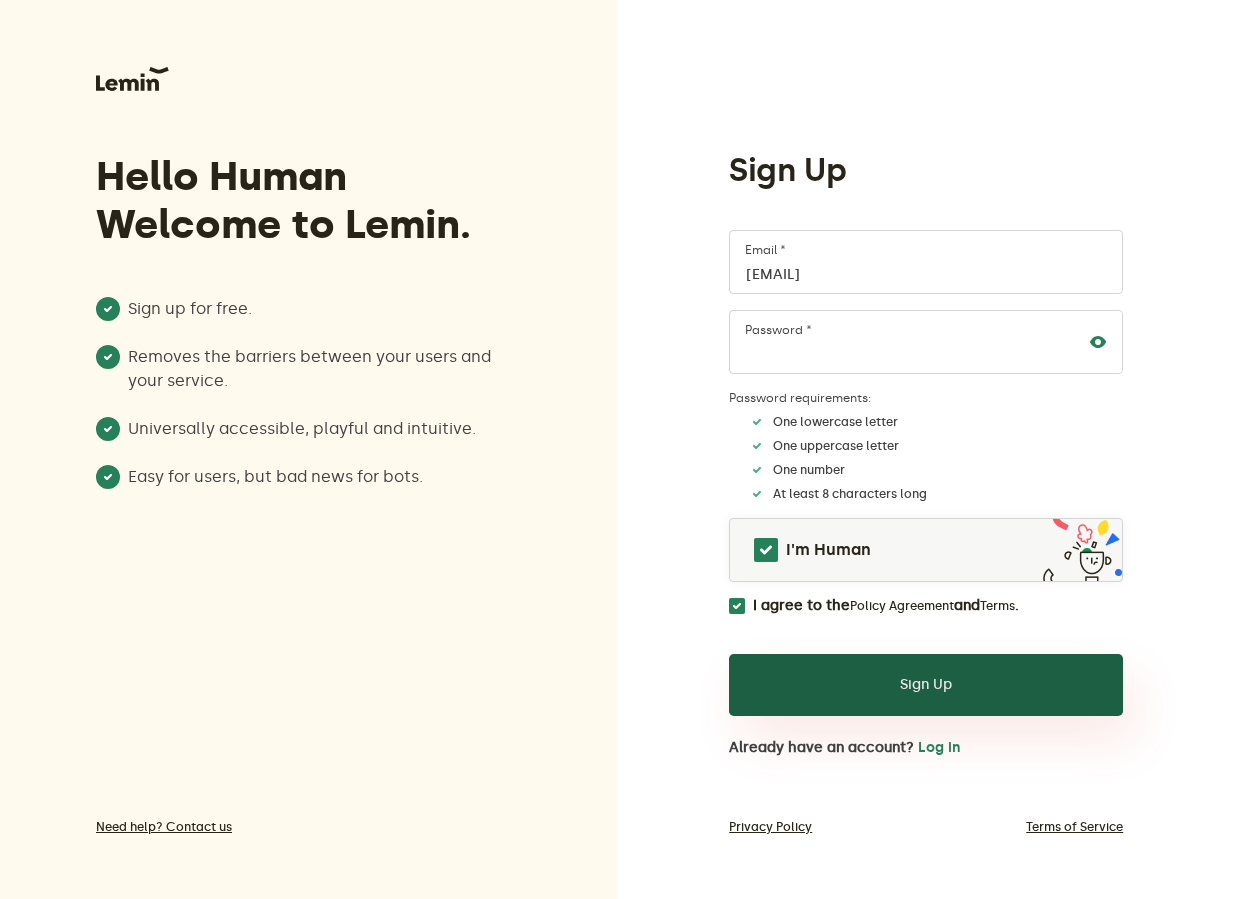click on "Sign Up" at bounding box center (926, 685) 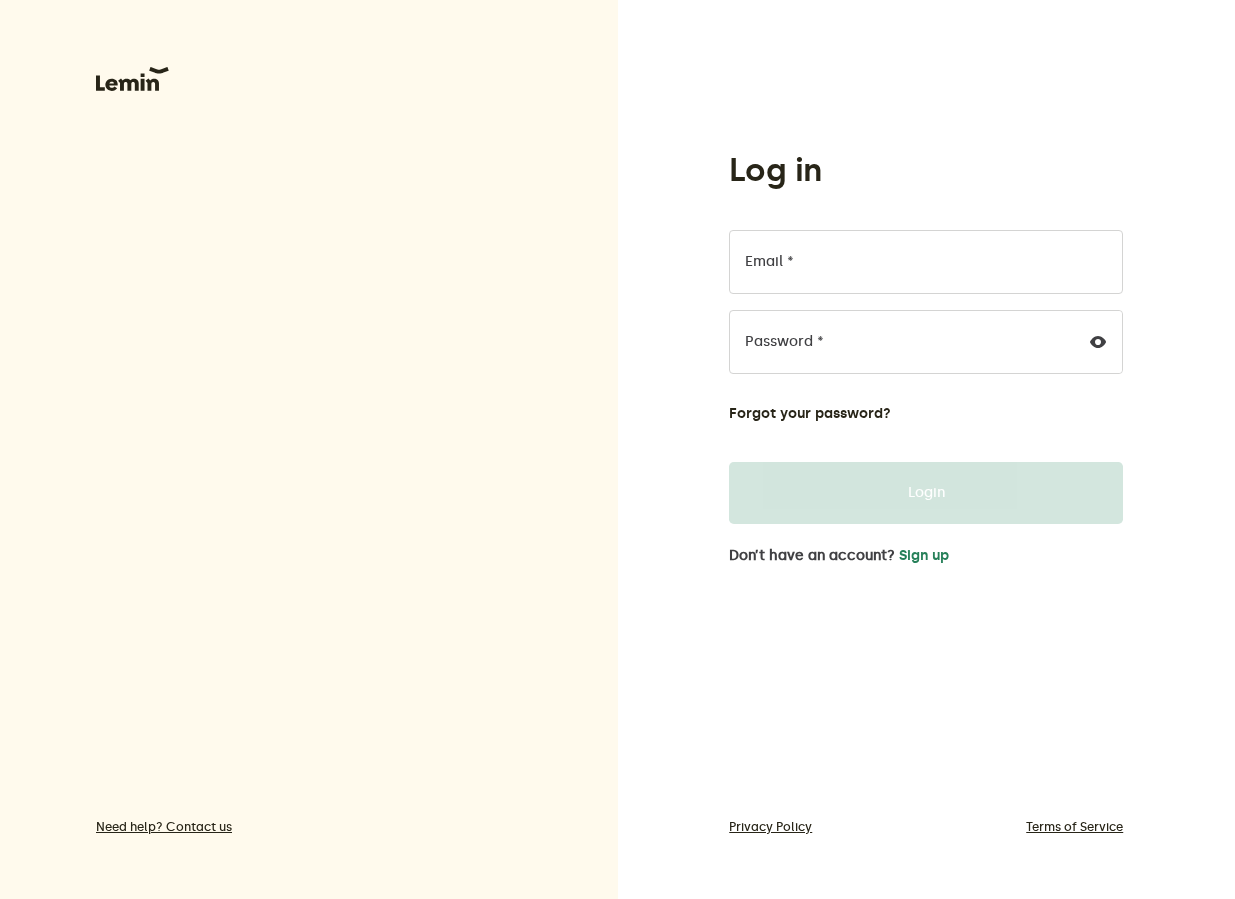 scroll, scrollTop: 0, scrollLeft: 0, axis: both 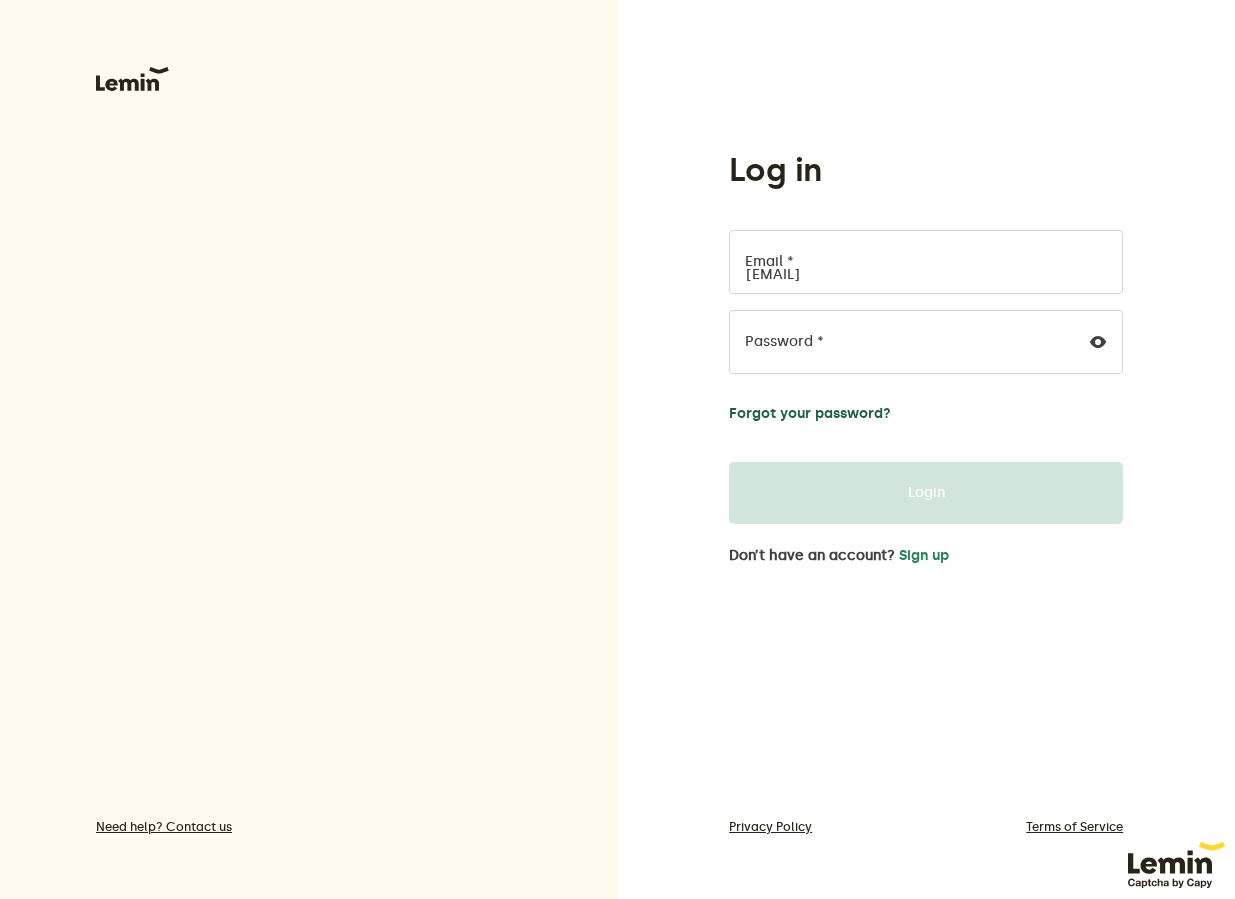 click on "Forgot your password?" at bounding box center (810, 414) 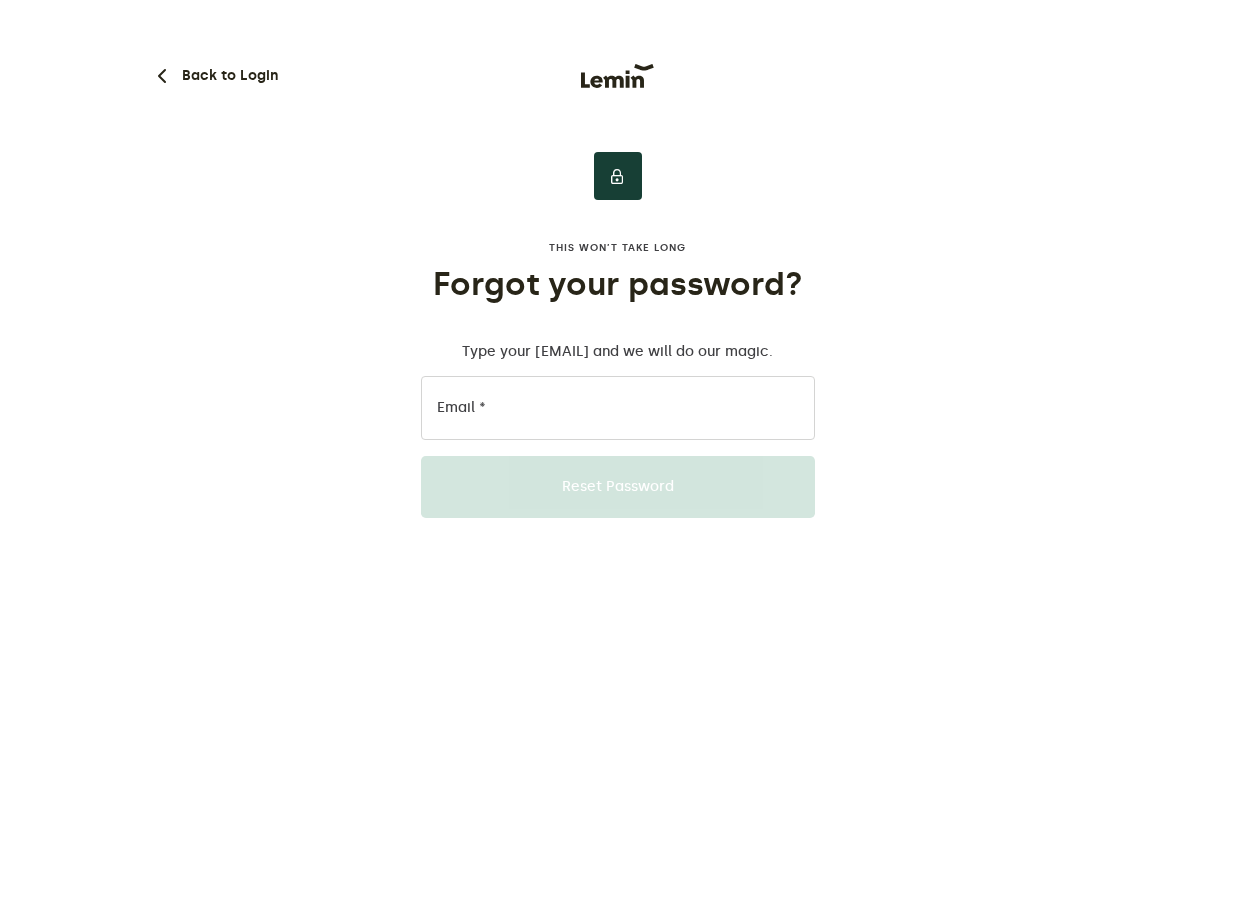 click on "This won’t take long  Forgot your password? Type your [EMAIL] and we will do our magic.  Email *   Reset Password" at bounding box center [618, 259] 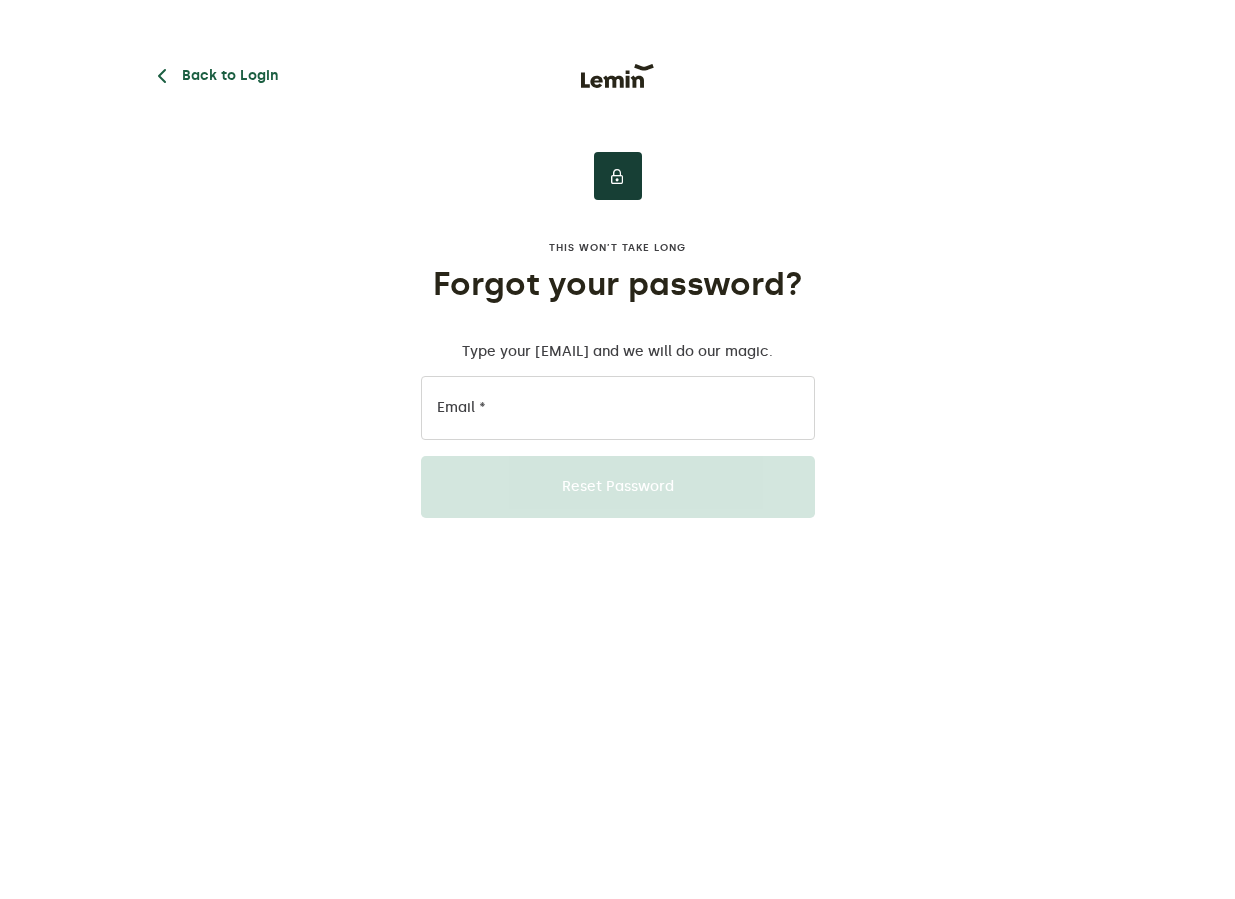click on "Back to Login" at bounding box center (214, 76) 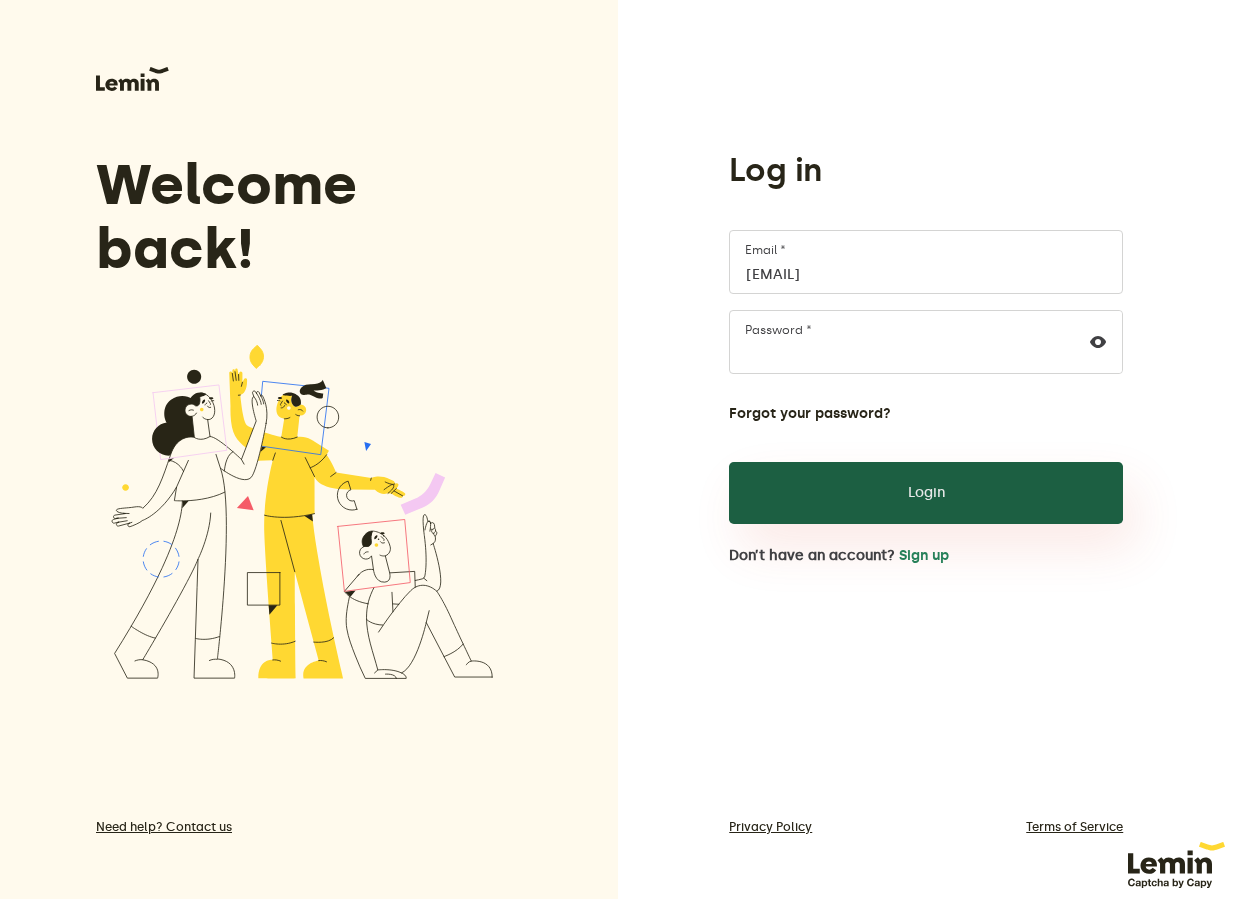 click on "Login" at bounding box center [926, 493] 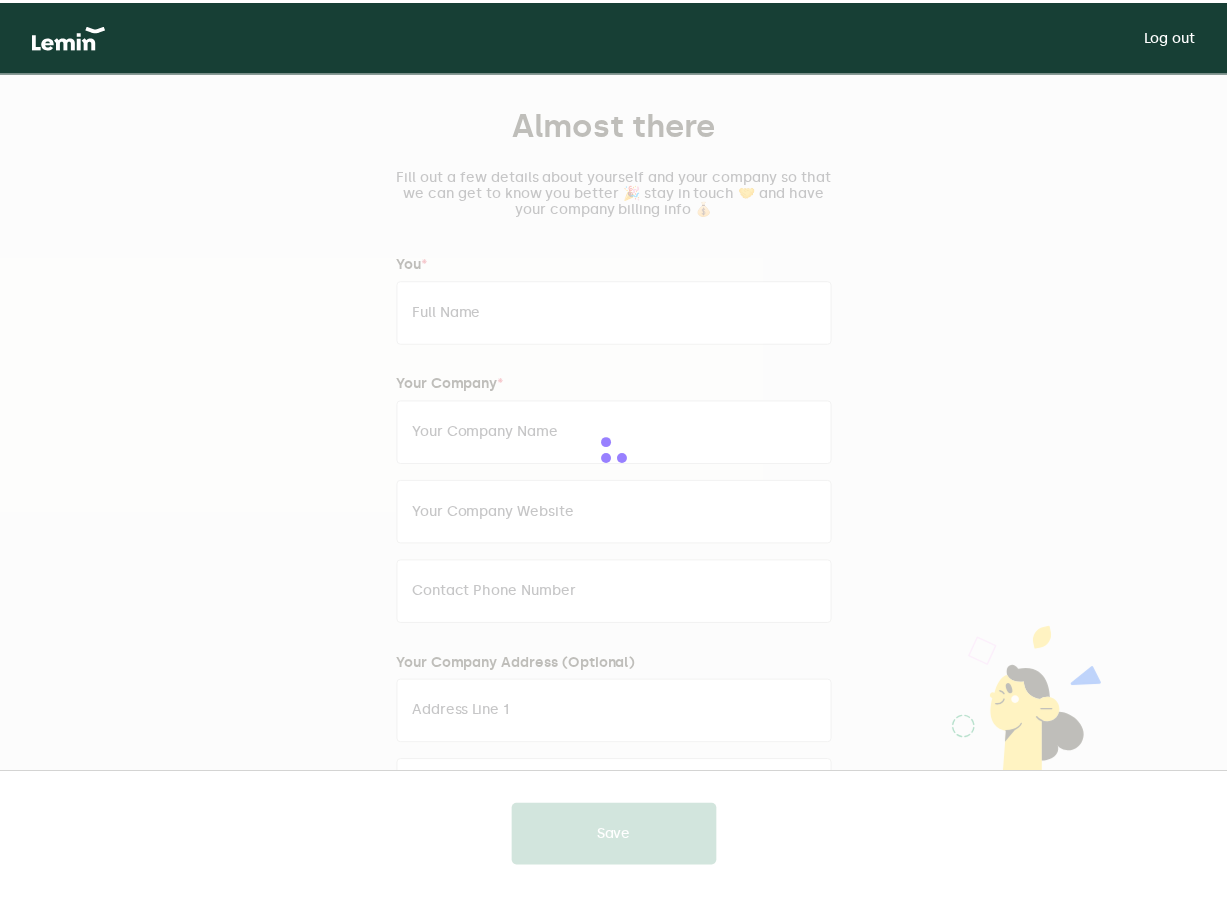 scroll, scrollTop: 0, scrollLeft: 0, axis: both 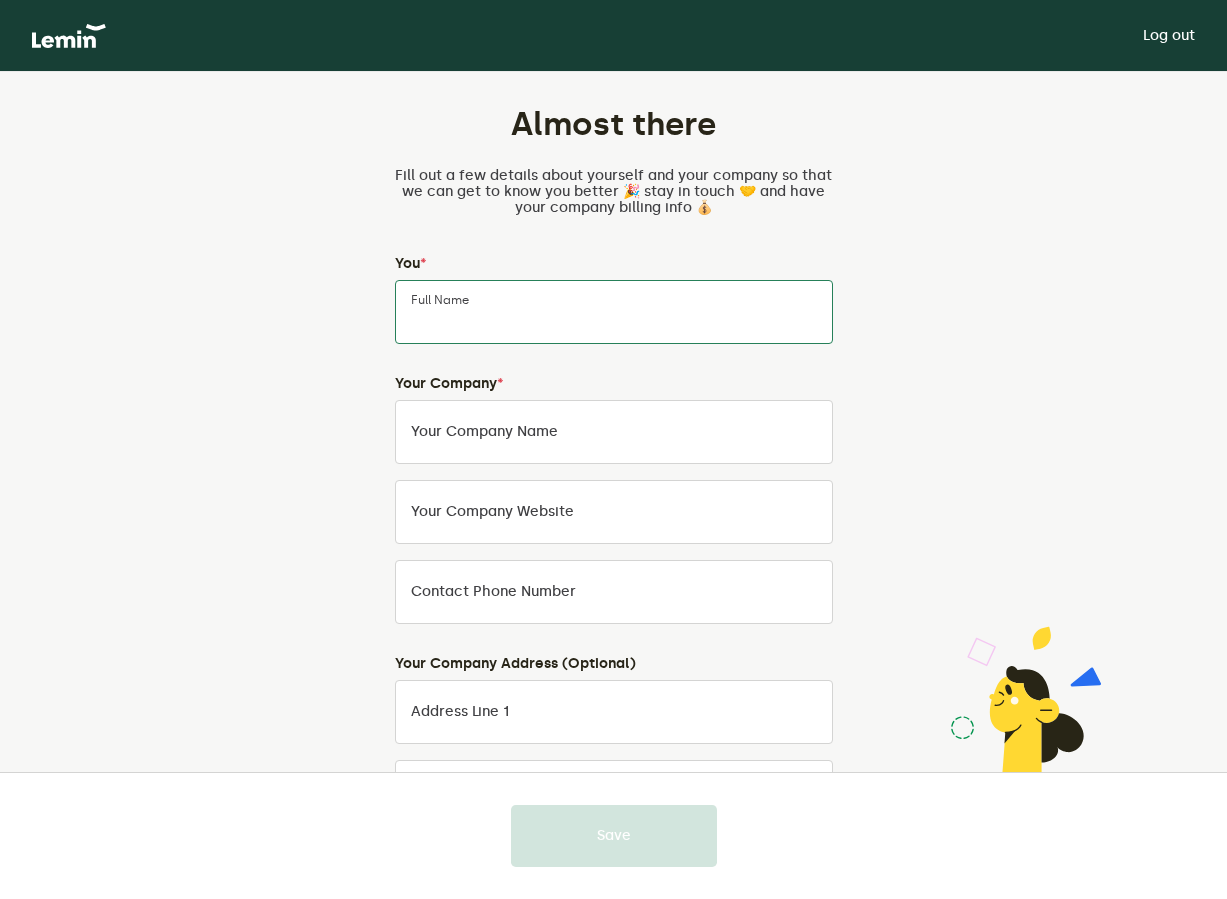 click on "Full Name" at bounding box center [614, 312] 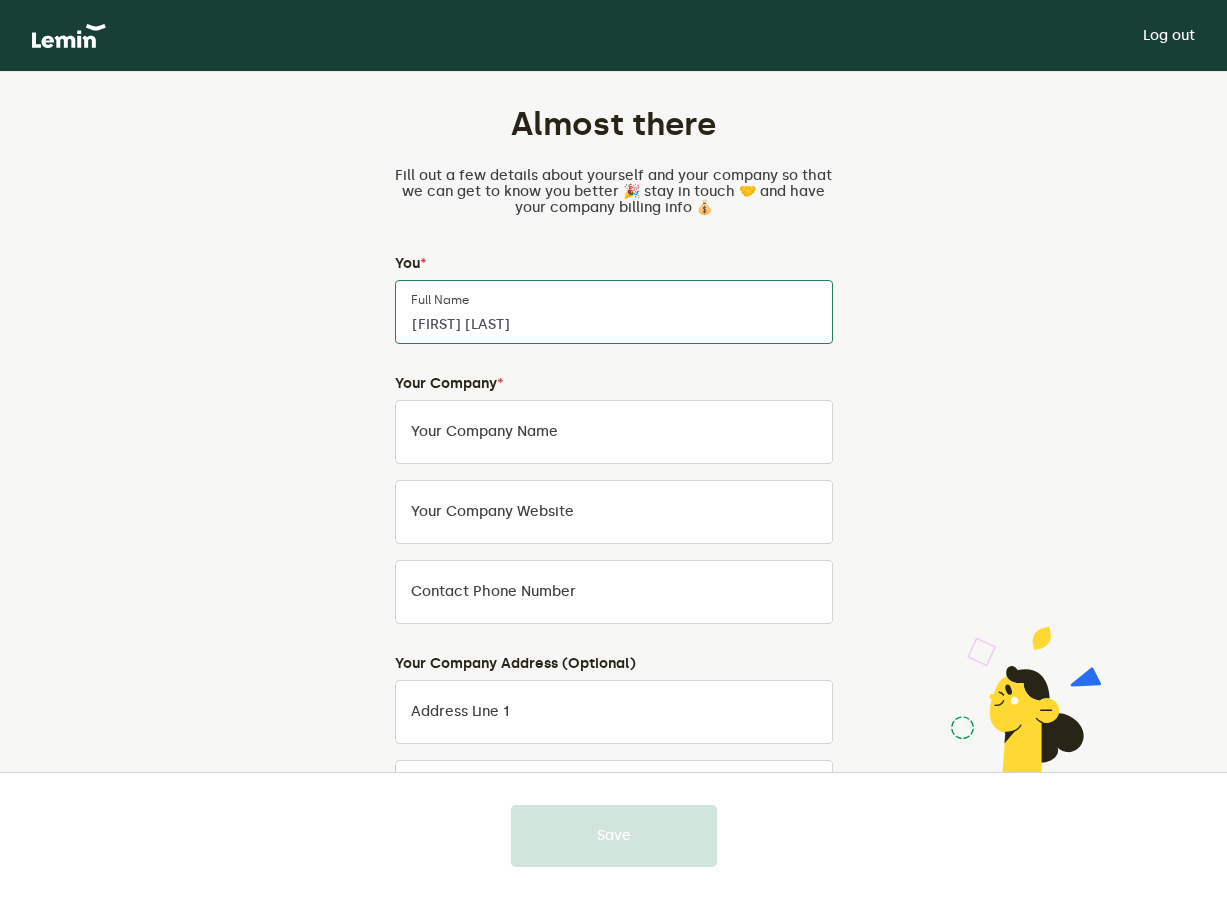 type on "[FIRST] [LAST]" 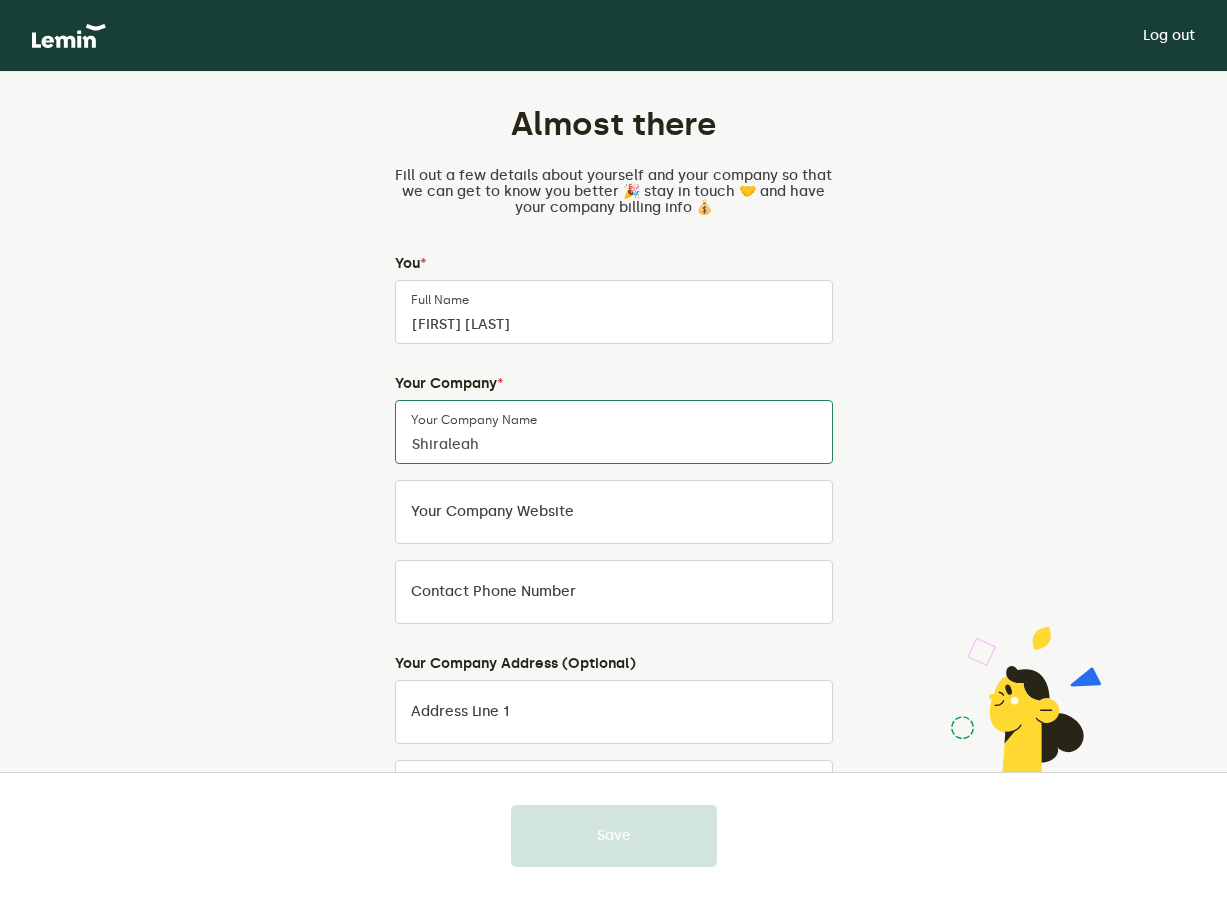 type on "Shiraleah" 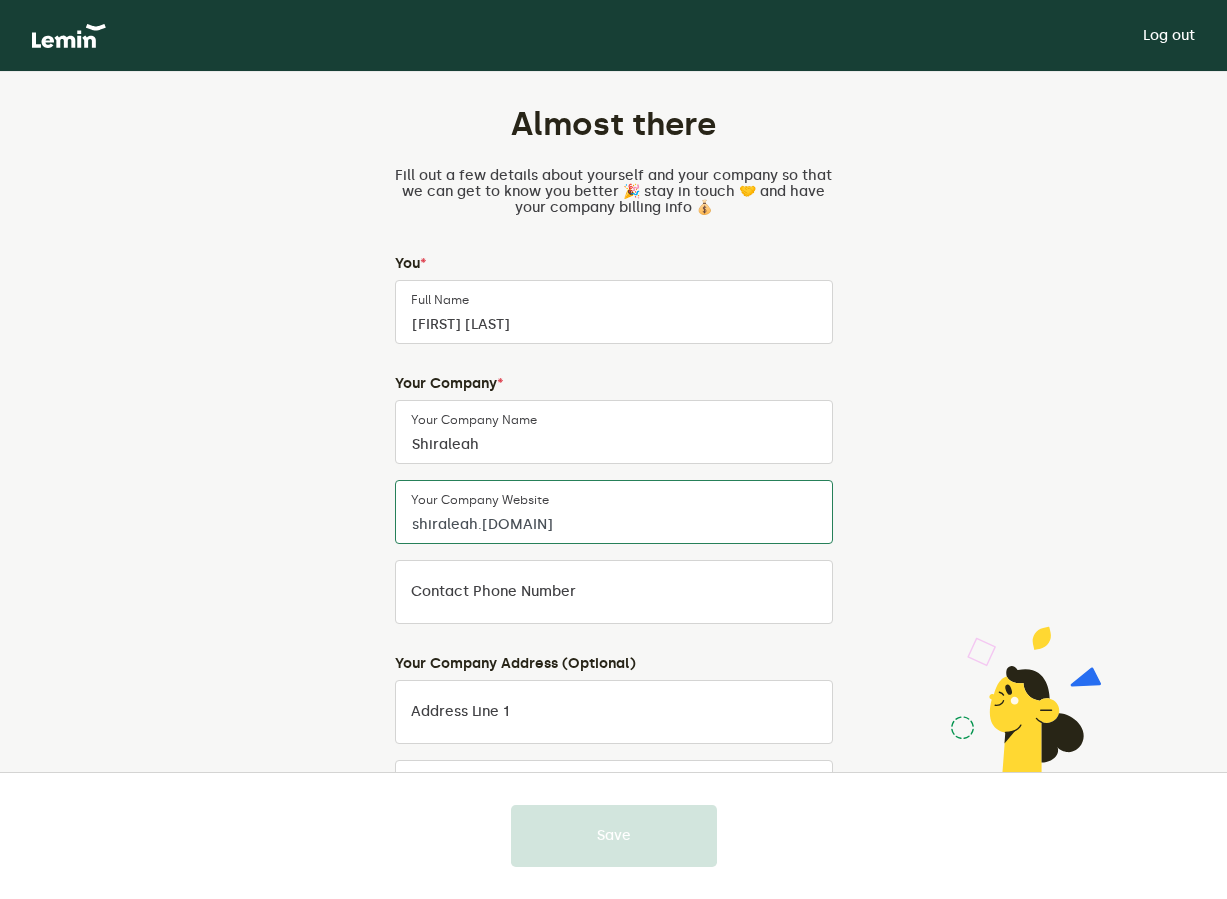 type on "shiraleah.[DOMAIN]" 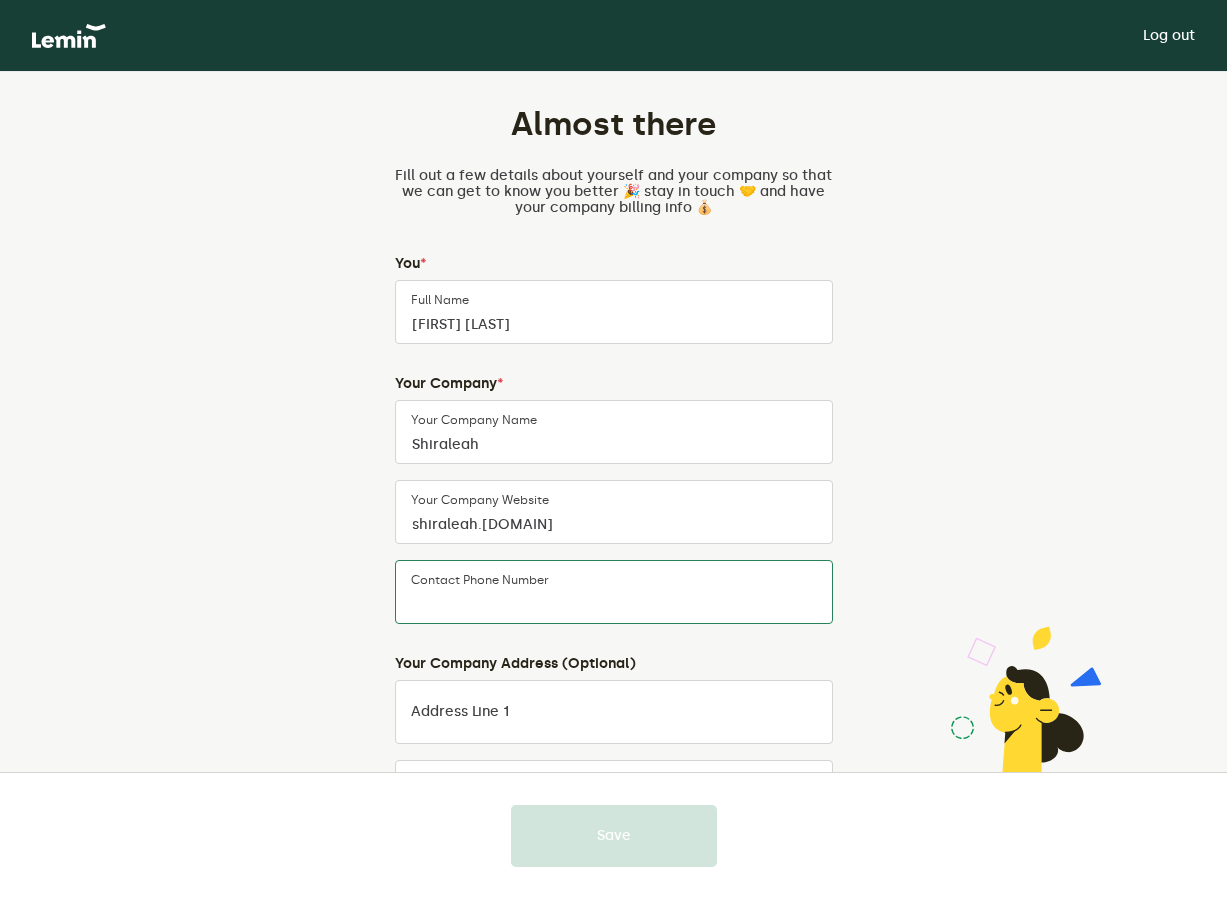 click on "Contact Phone Number" at bounding box center (614, 592) 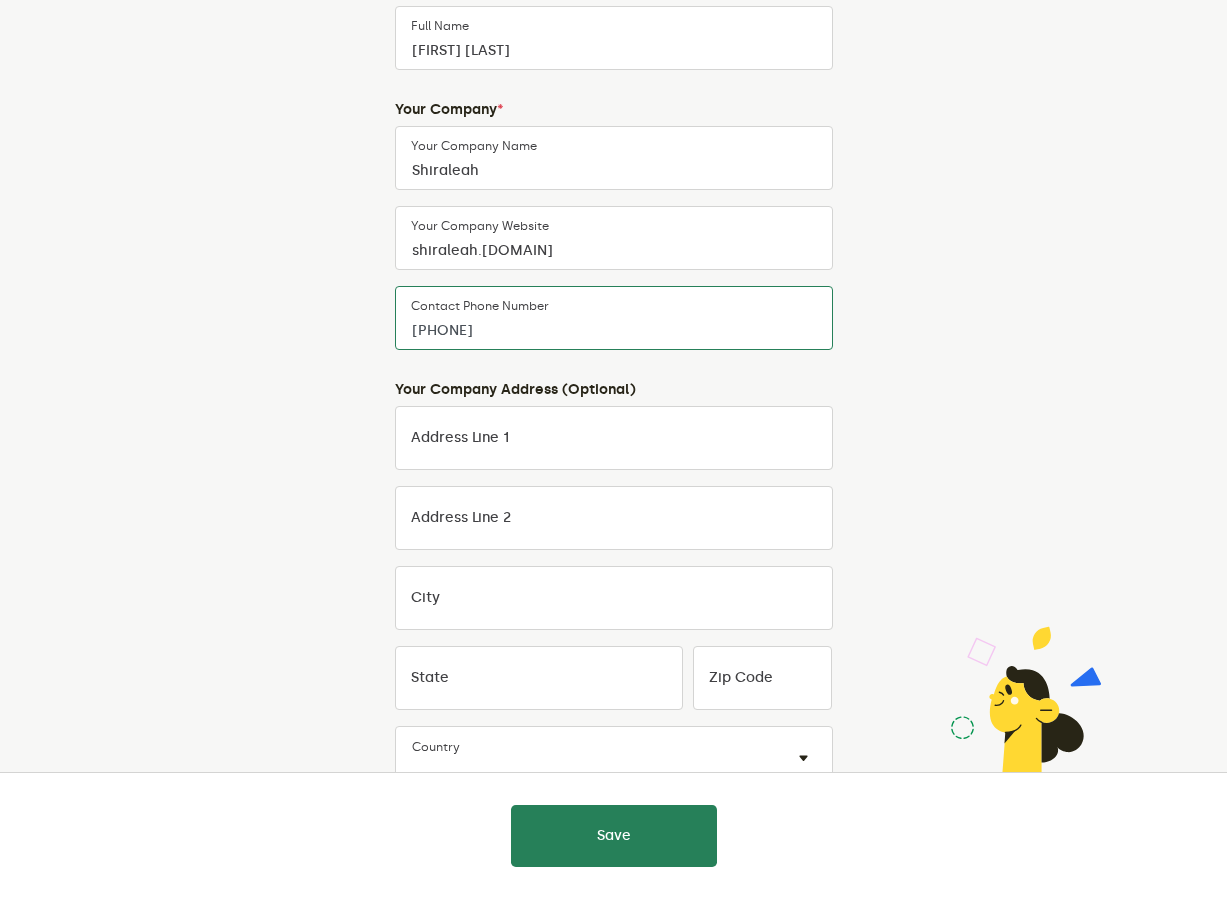 scroll, scrollTop: 291, scrollLeft: 0, axis: vertical 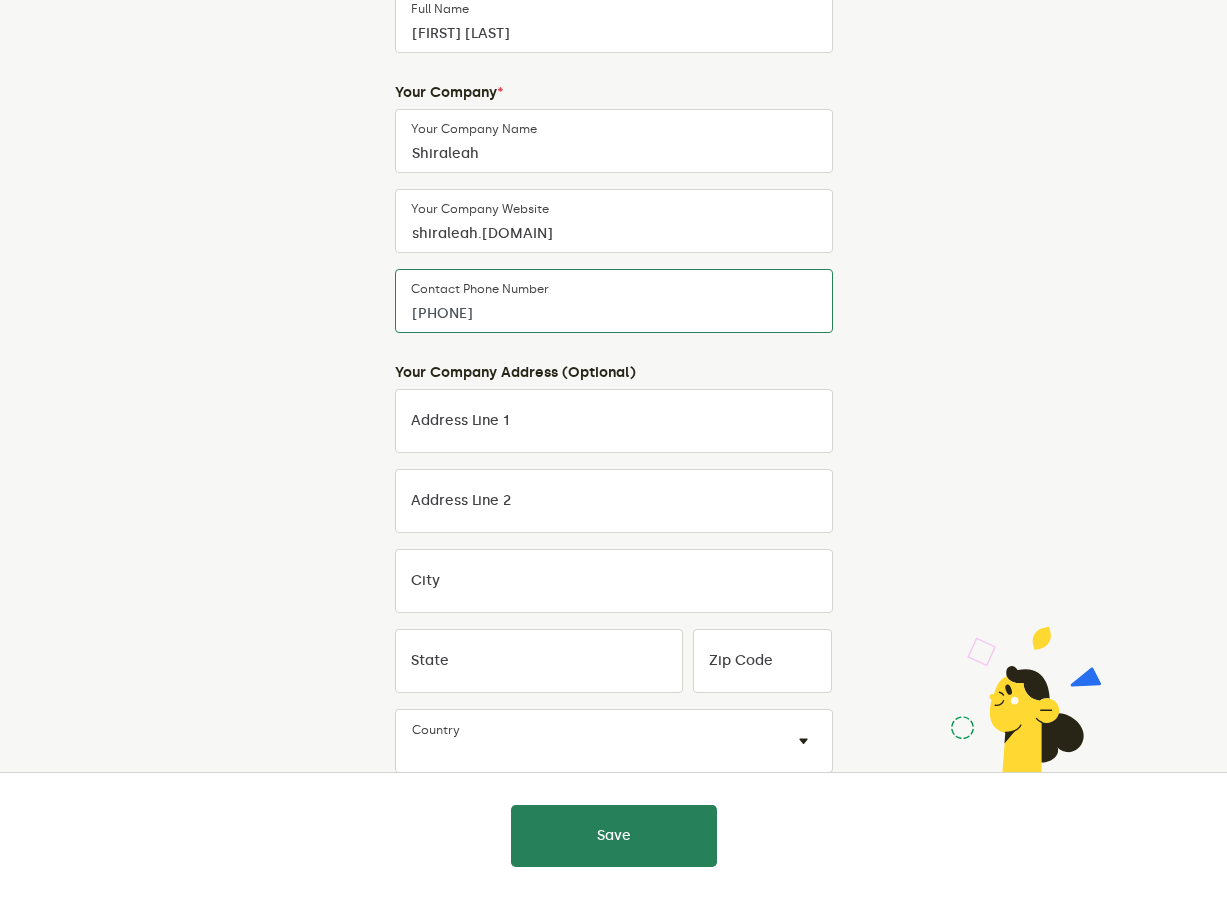 type on "[PHONE]" 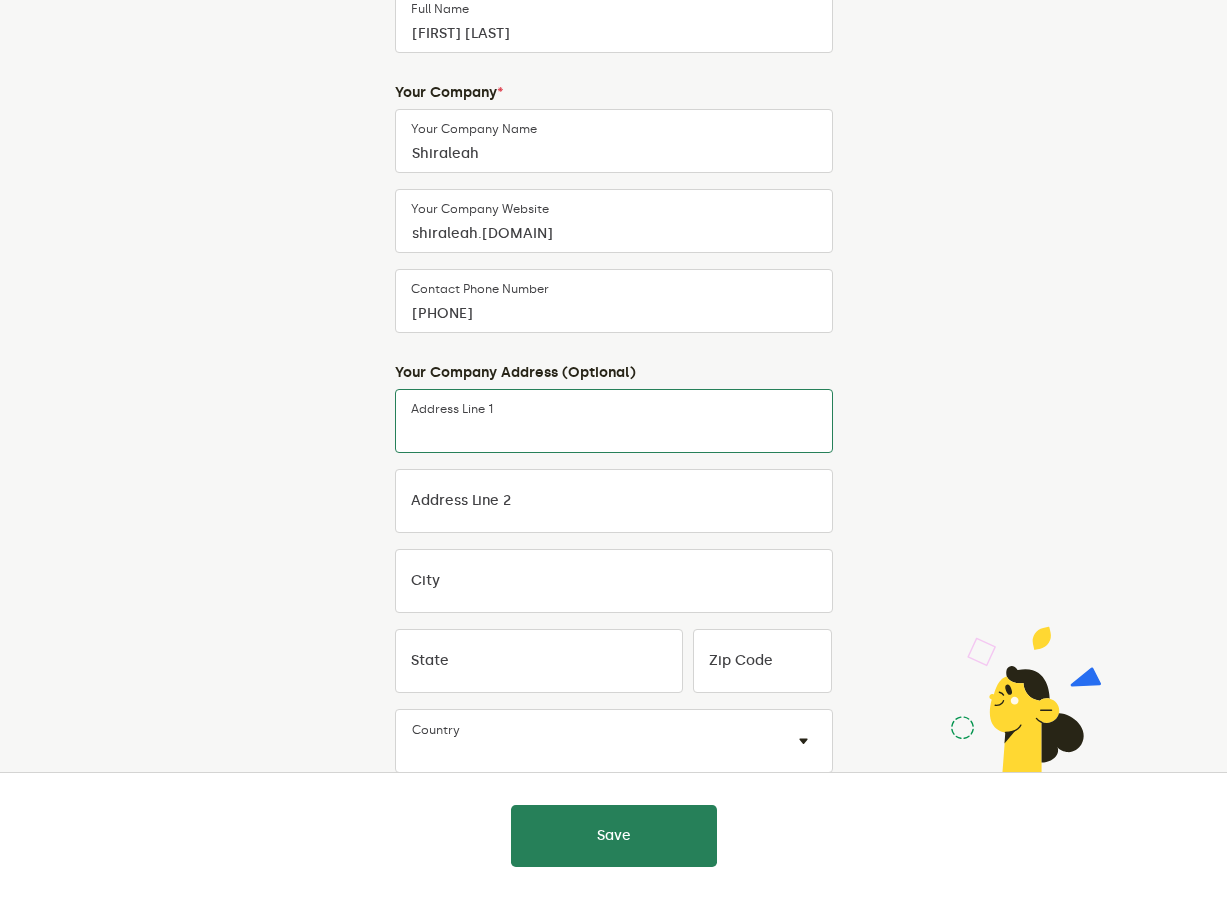 click on "Address Line 1" at bounding box center [614, 421] 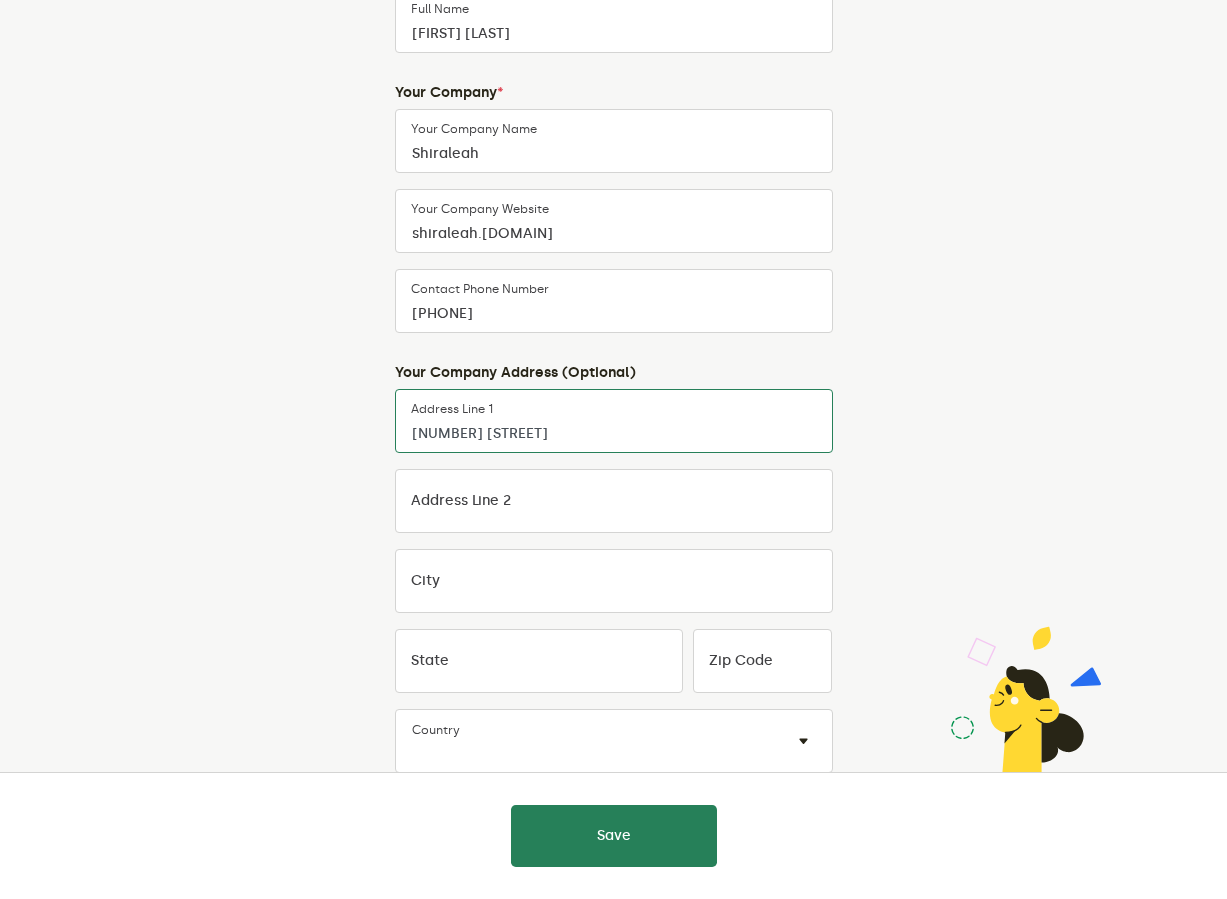 type on "[NUMBER] [STREET]" 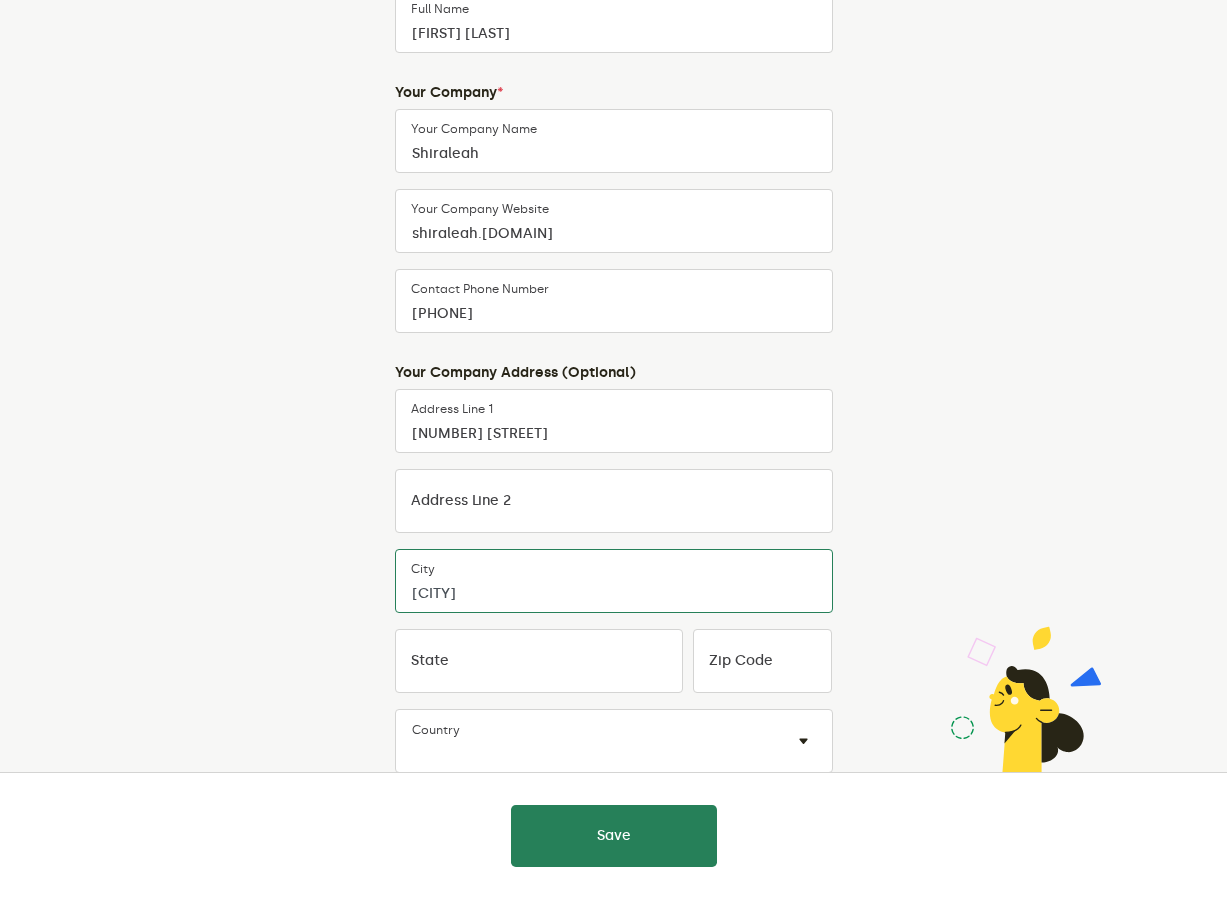 type on "[CITY]" 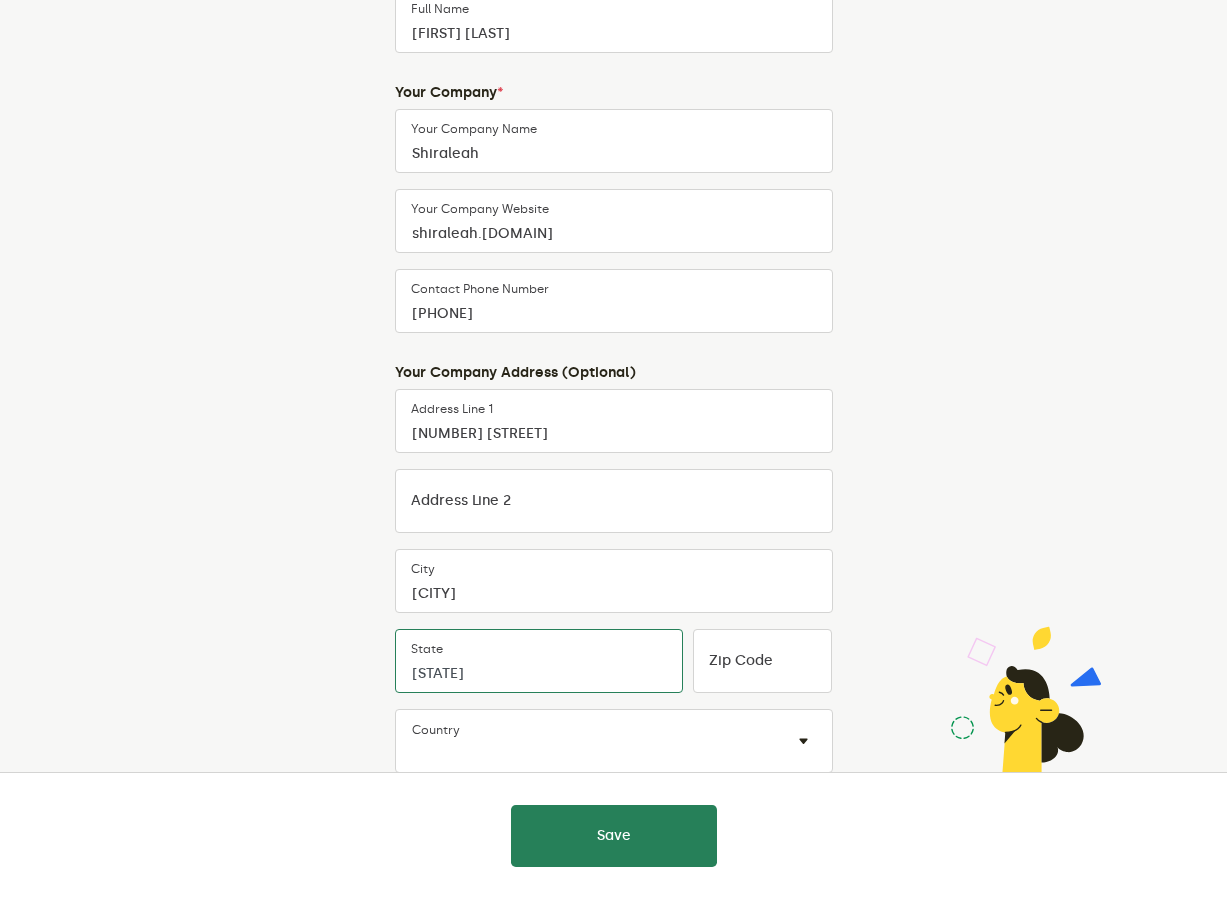 type on "[STATE]" 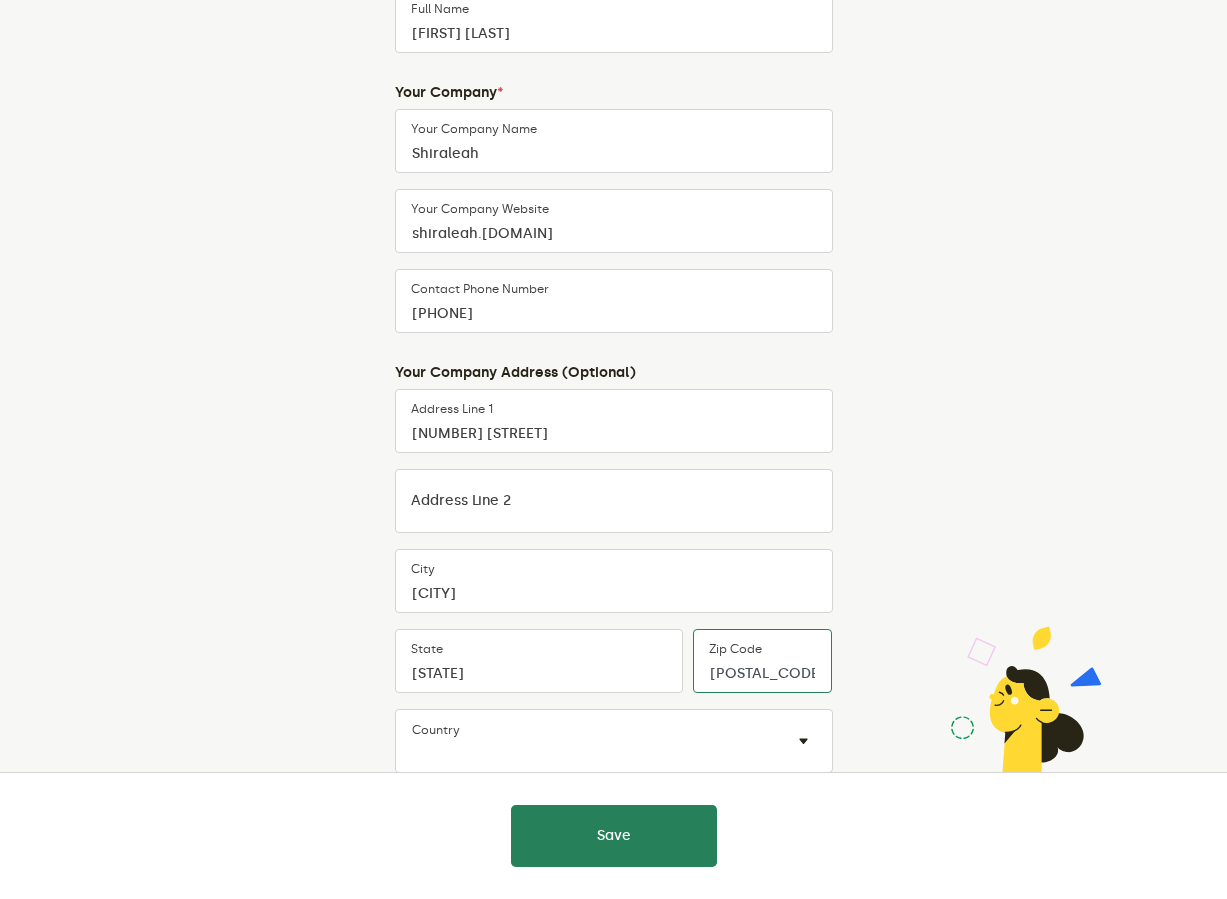 scroll, scrollTop: 372, scrollLeft: 0, axis: vertical 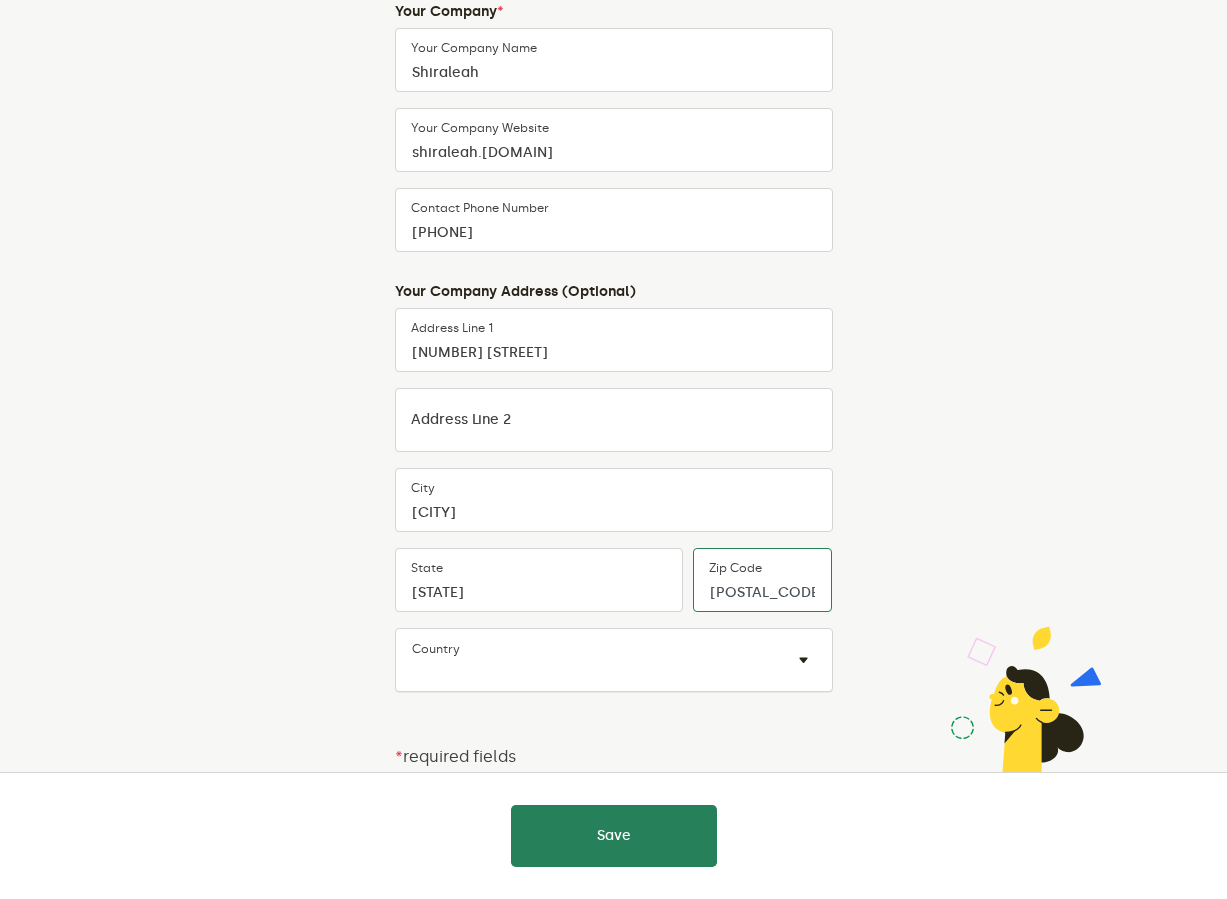 type on "[POSTAL_CODE]" 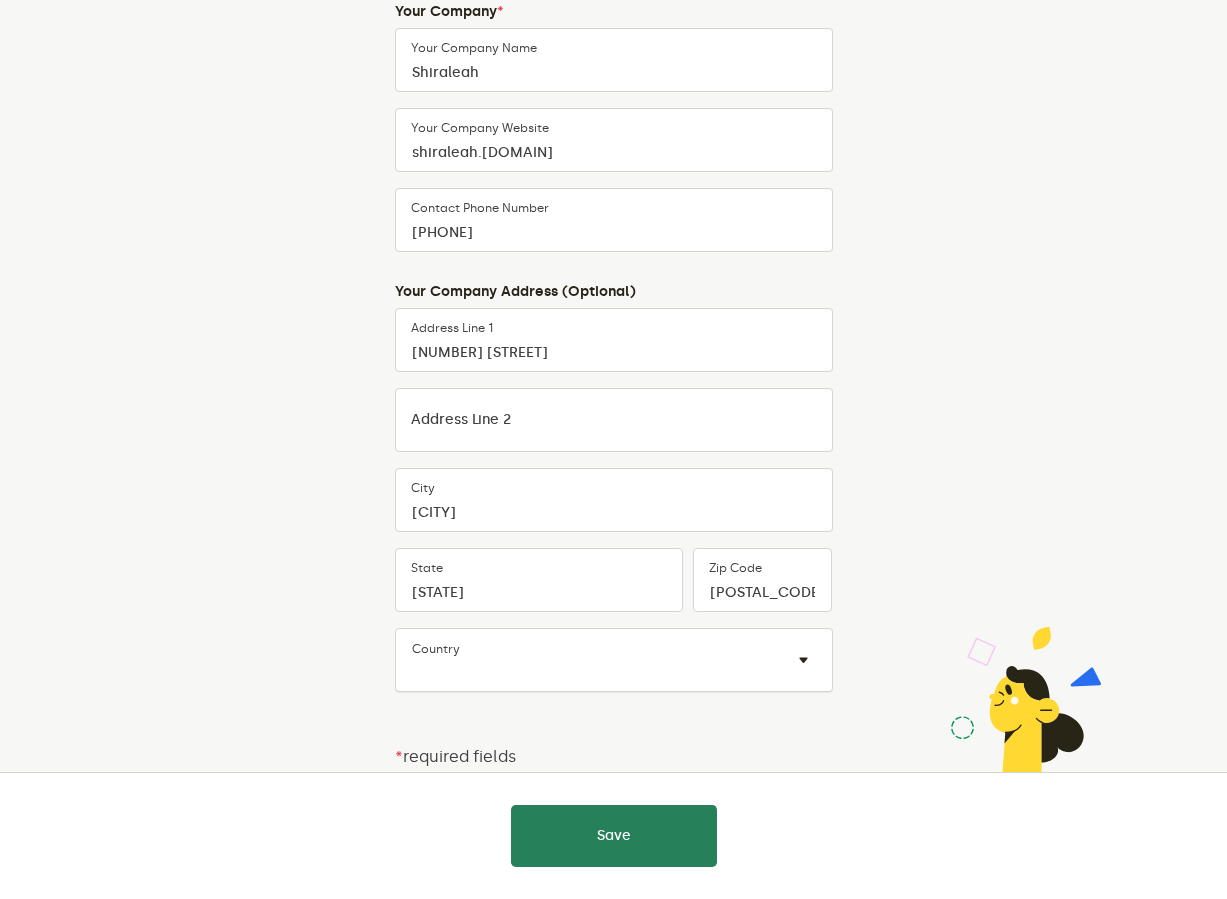click on "[COUNTRY] × ×" at bounding box center [614, 660] 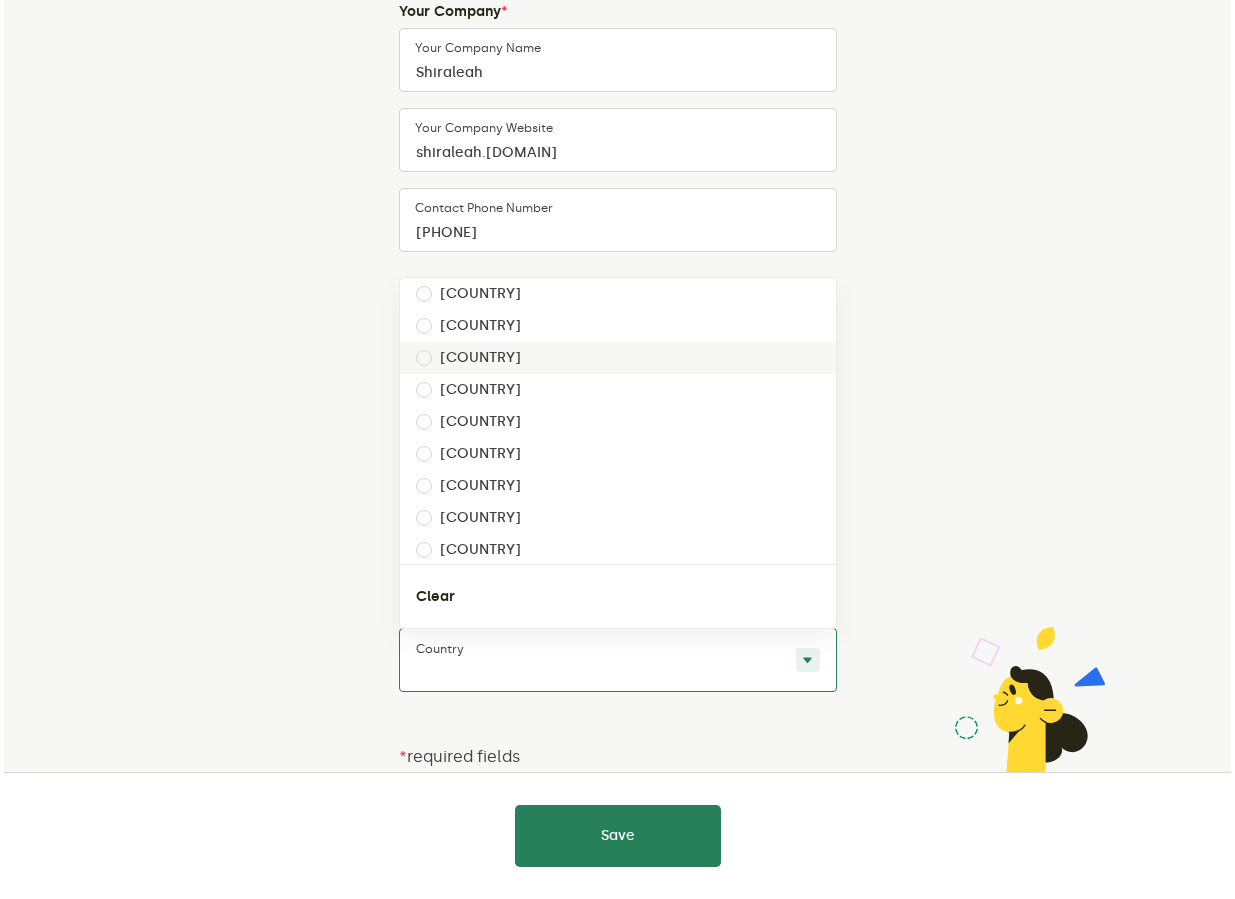 scroll, scrollTop: 369, scrollLeft: 0, axis: vertical 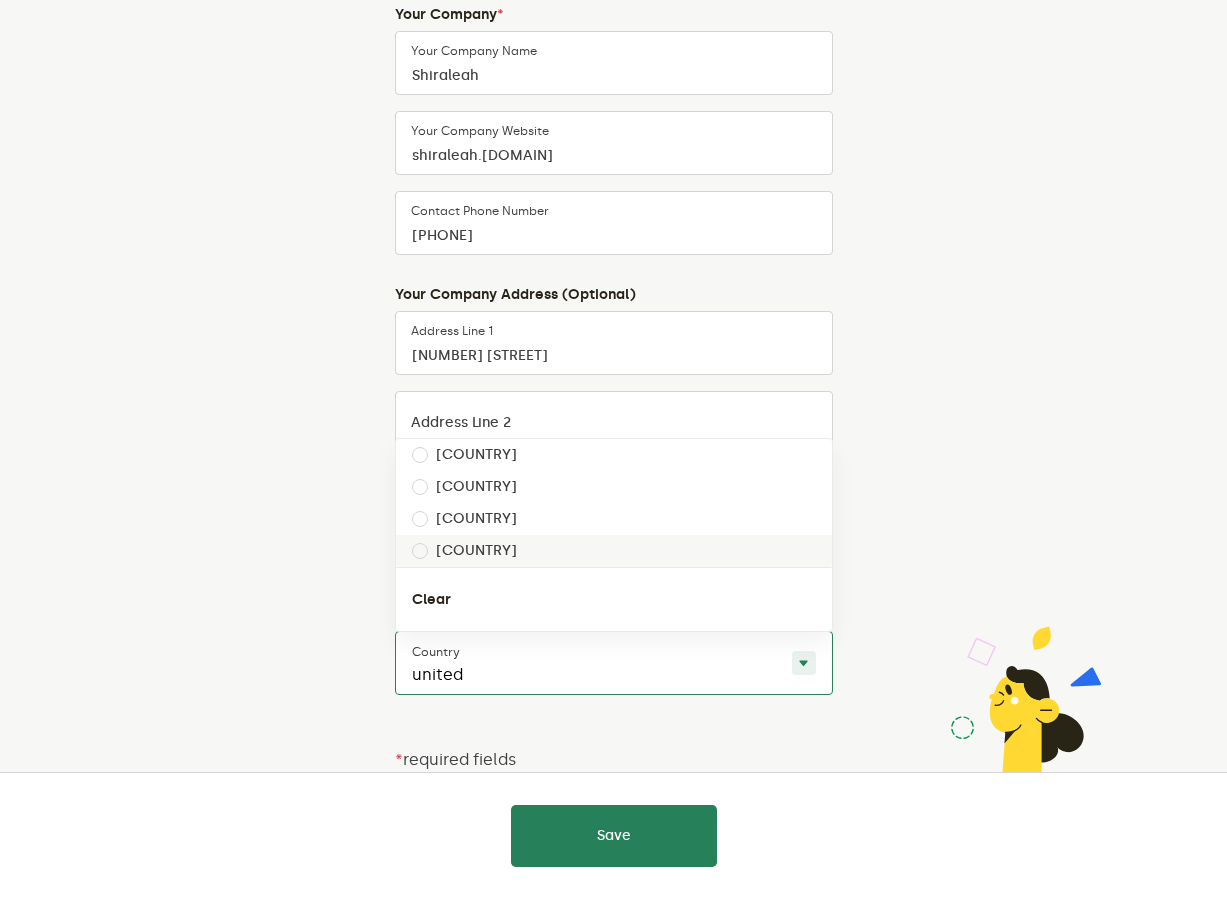 click on "[COUNTRY]" at bounding box center (614, 551) 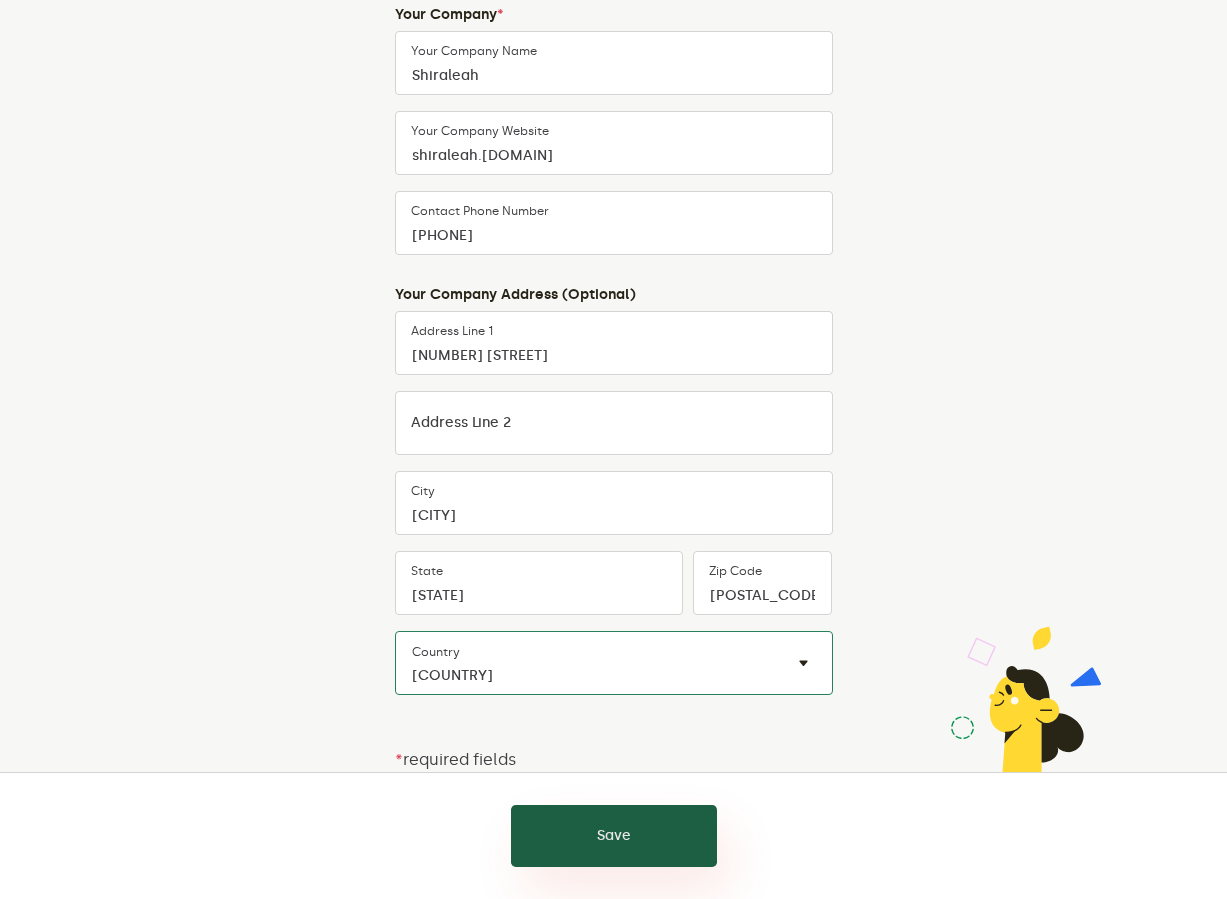 click on "Save" at bounding box center (614, 836) 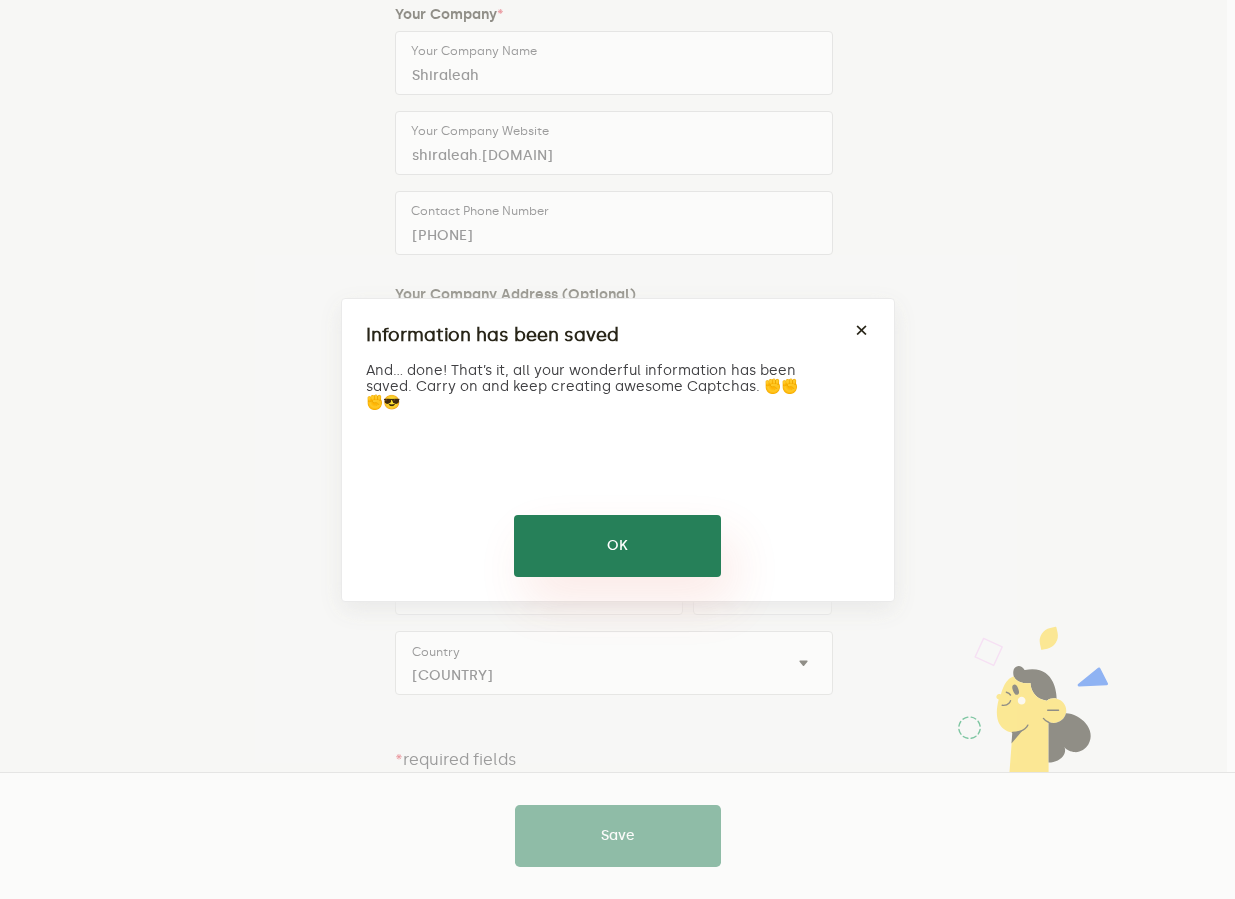 click on "OK" at bounding box center [617, 546] 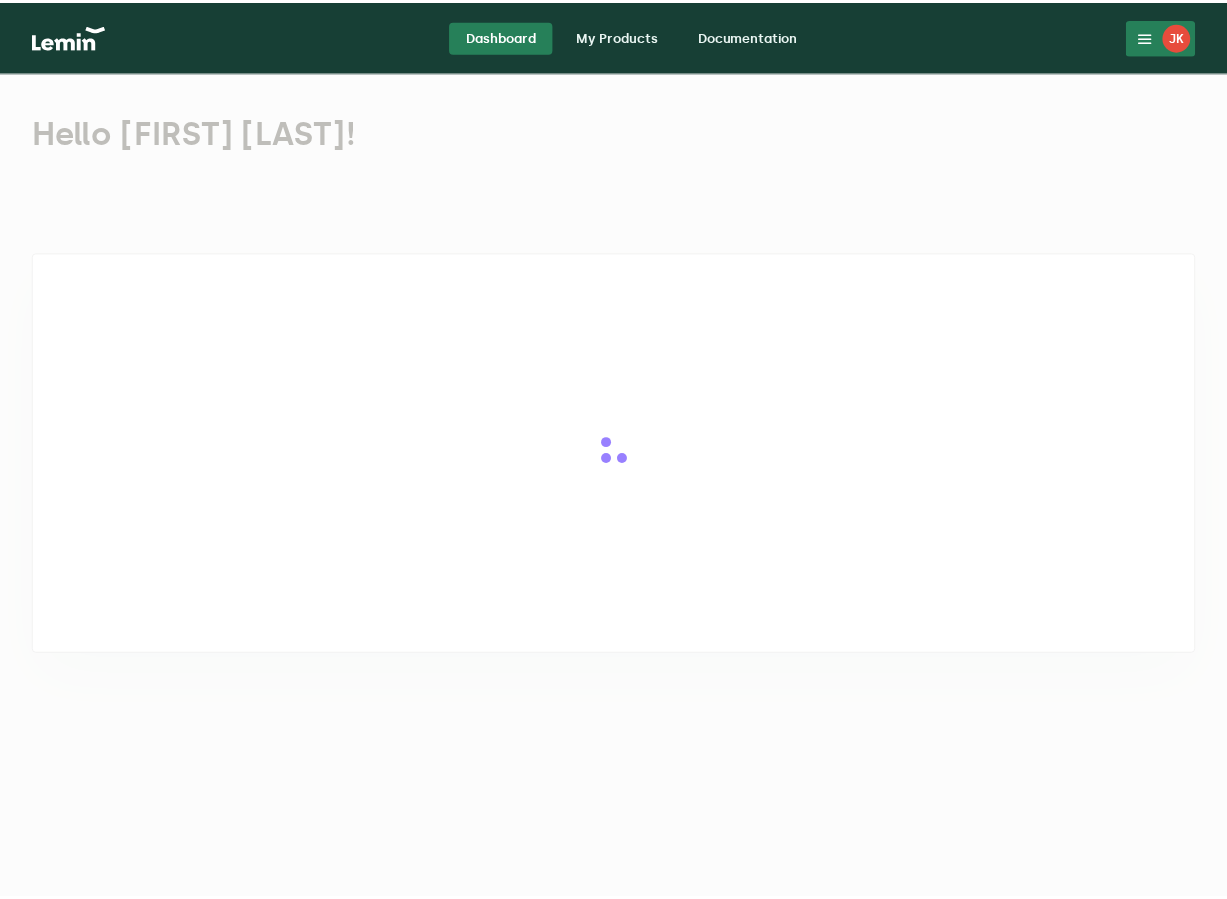 scroll, scrollTop: 0, scrollLeft: 0, axis: both 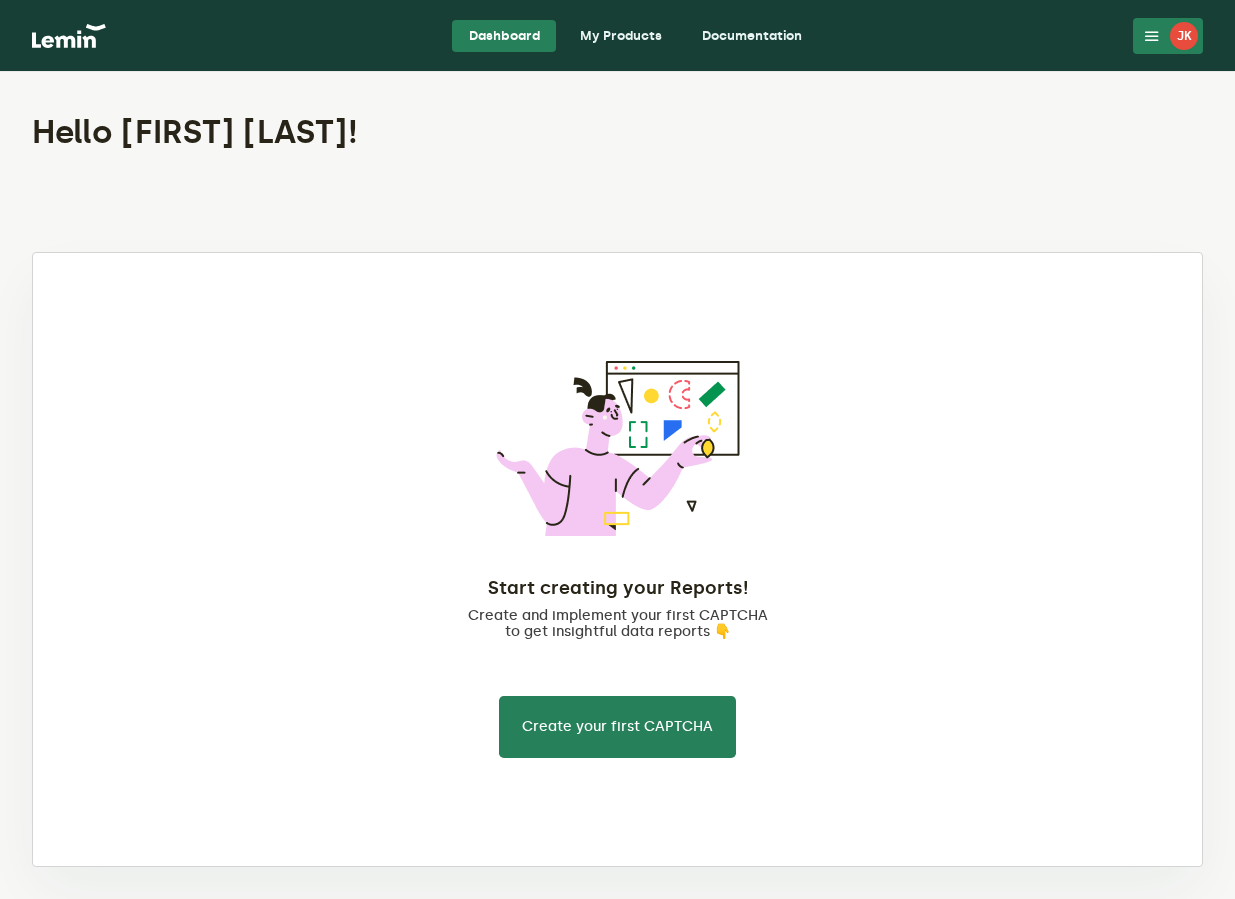 click at bounding box center (1152, 36) 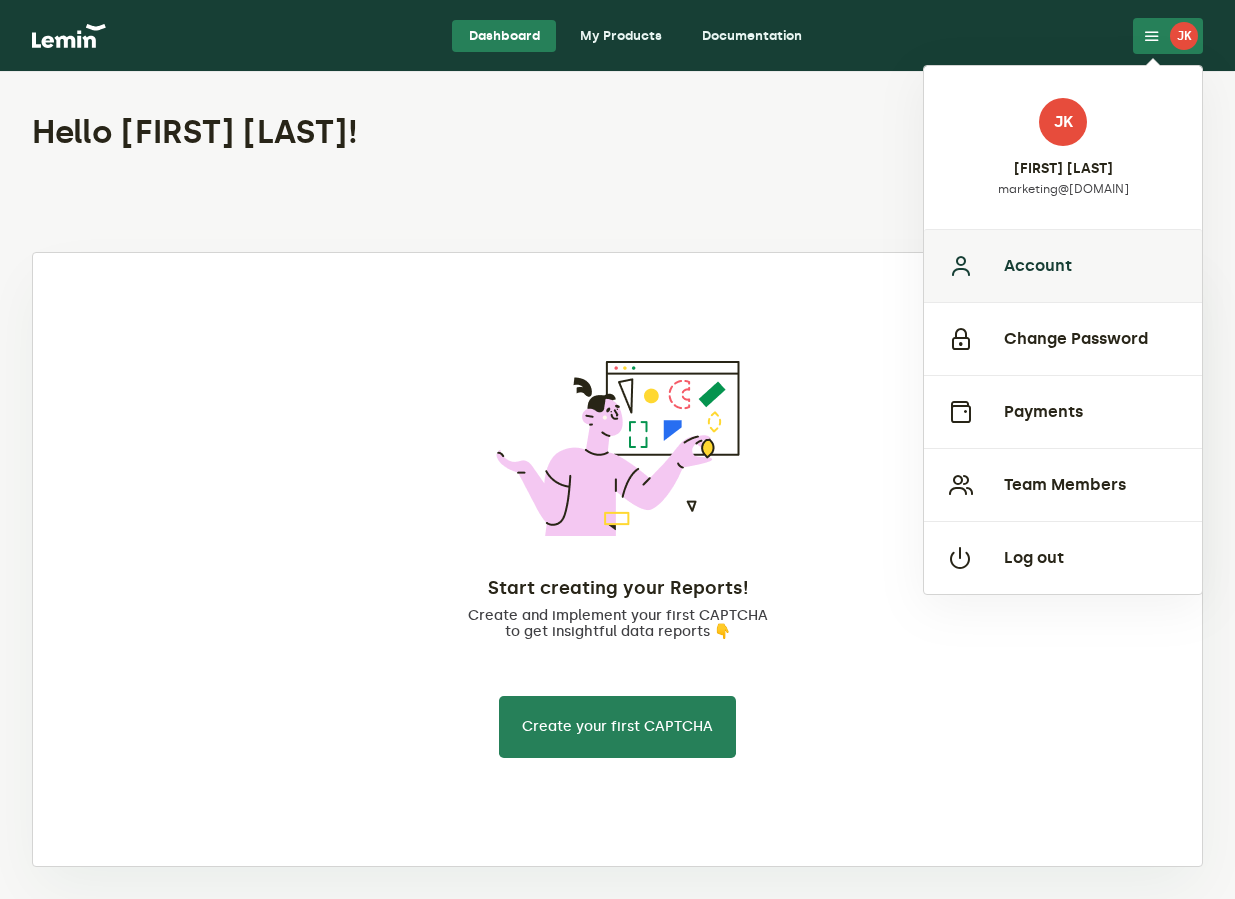 click on "Account" at bounding box center [1063, 265] 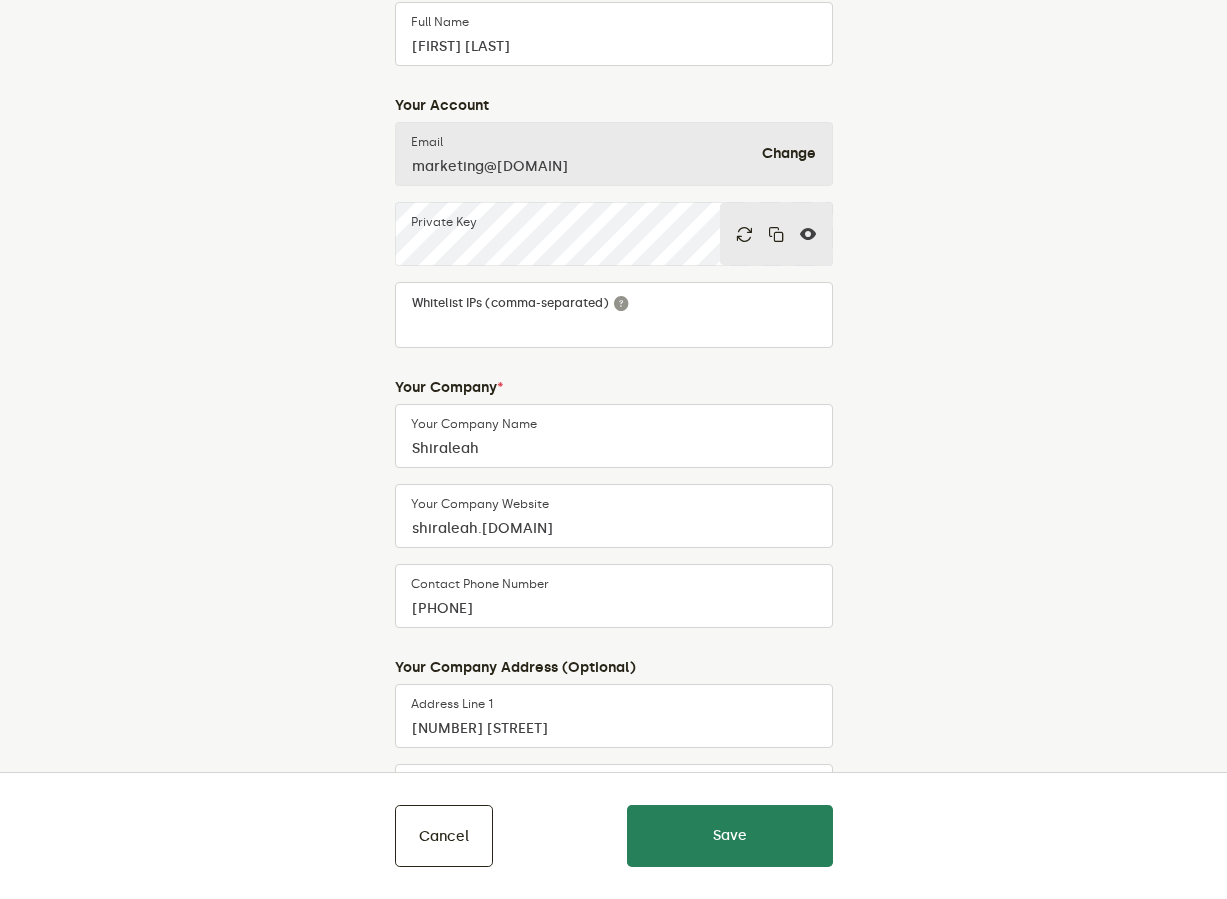 scroll, scrollTop: 219, scrollLeft: 0, axis: vertical 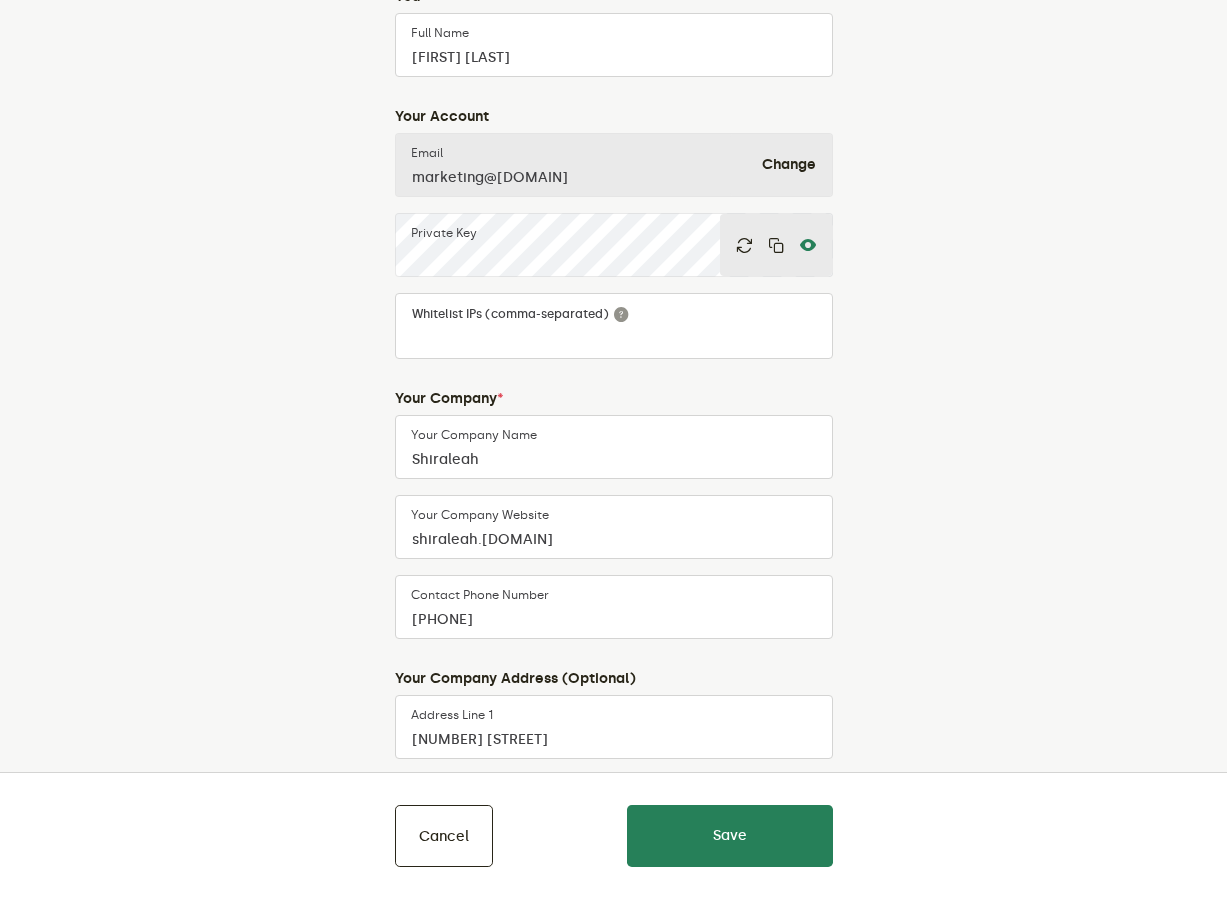click at bounding box center [808, 245] 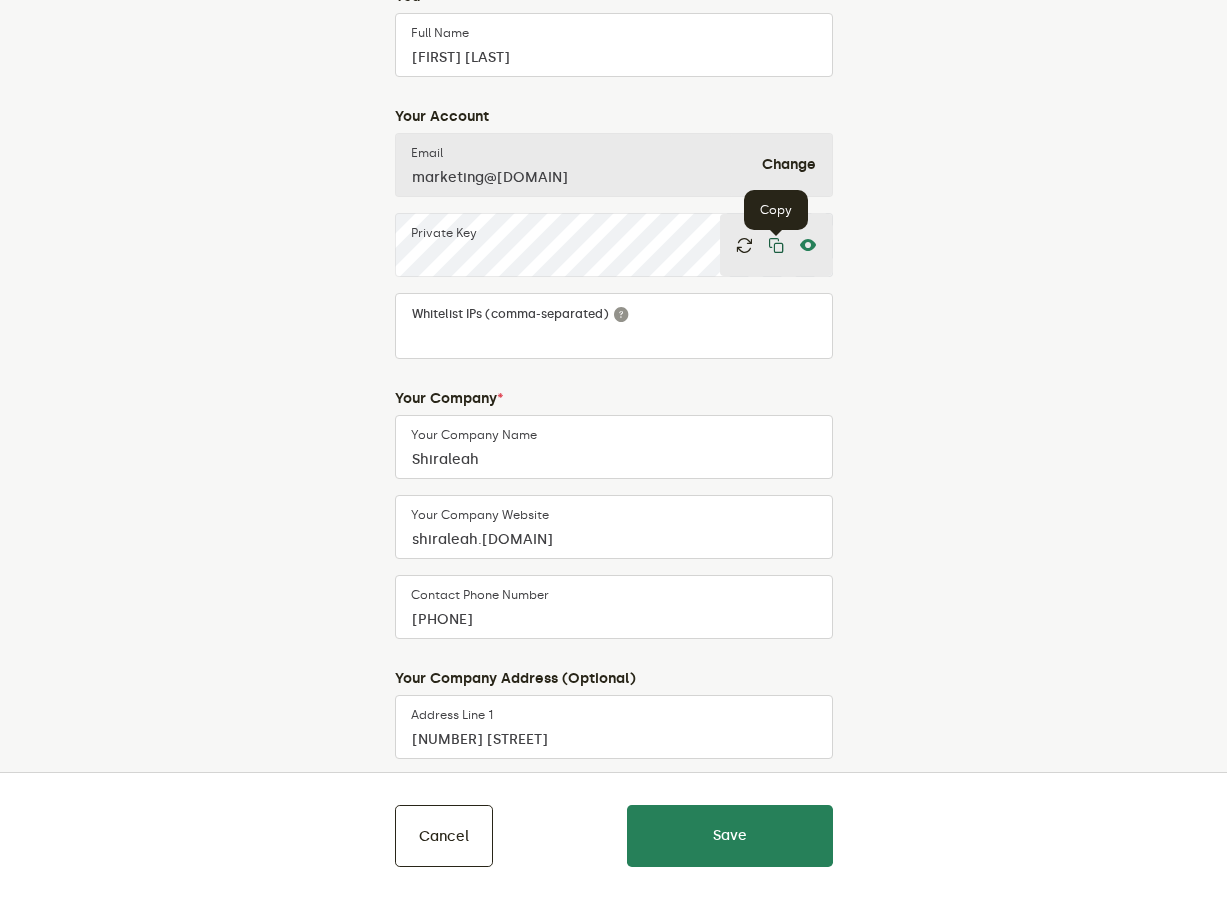 click at bounding box center [776, 245] 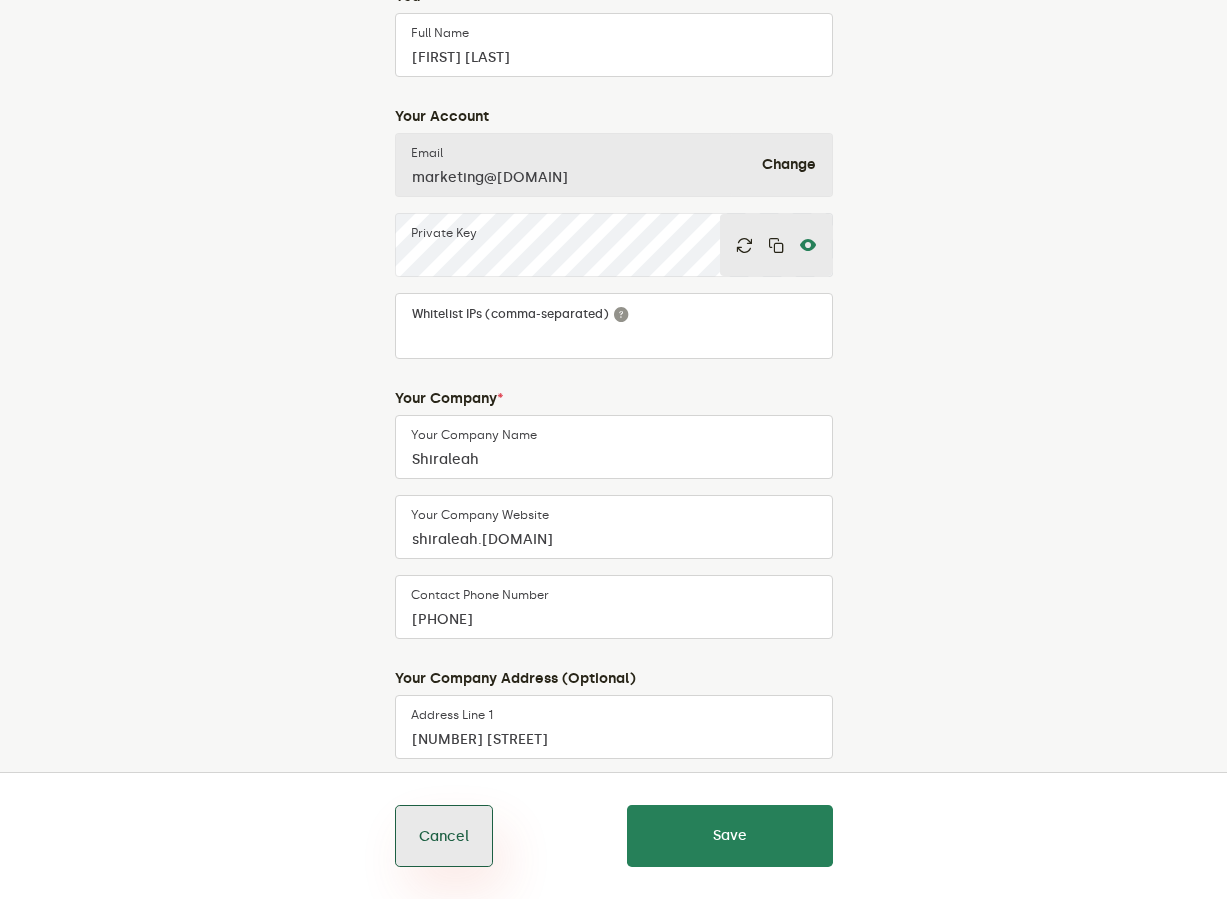 click on "Cancel" at bounding box center [444, 836] 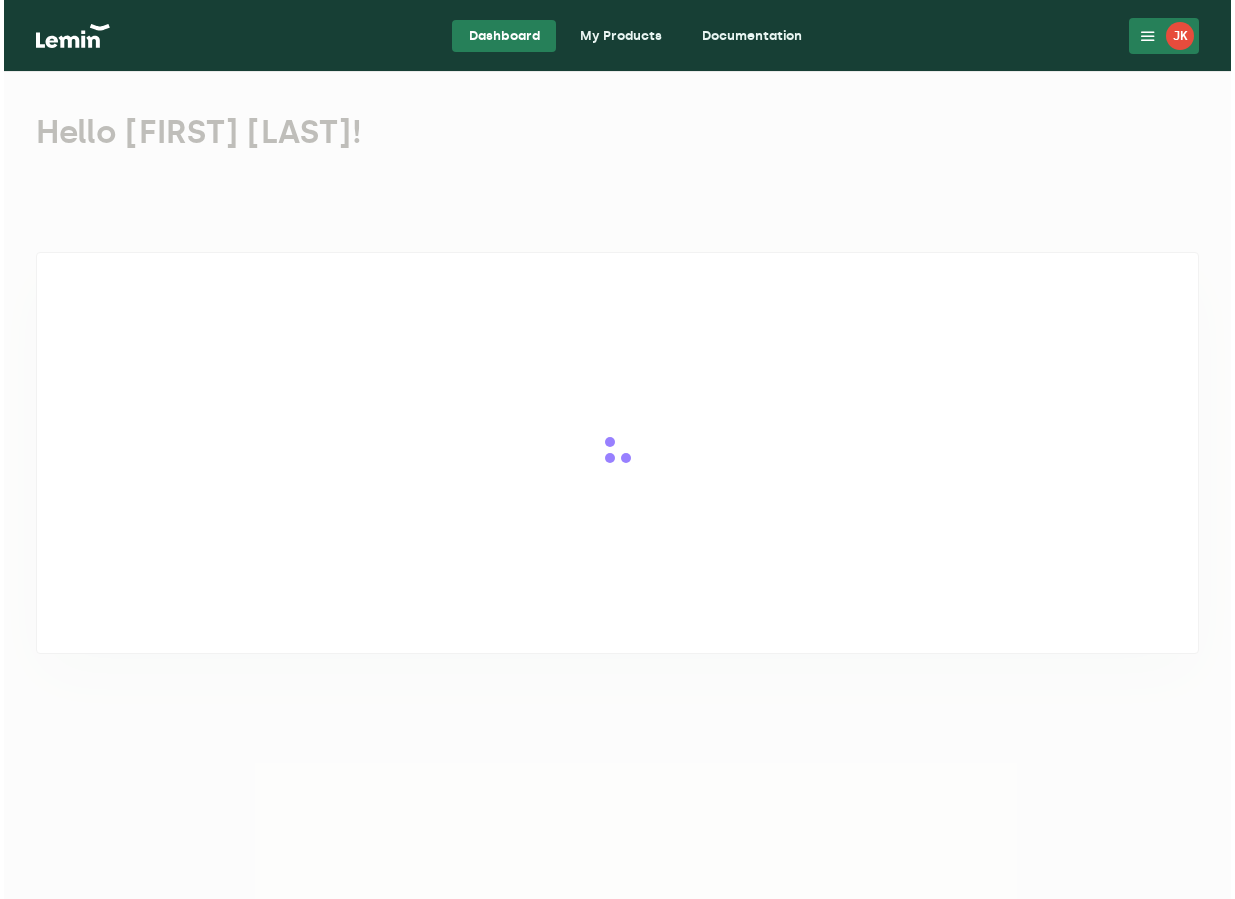 scroll, scrollTop: 0, scrollLeft: 0, axis: both 